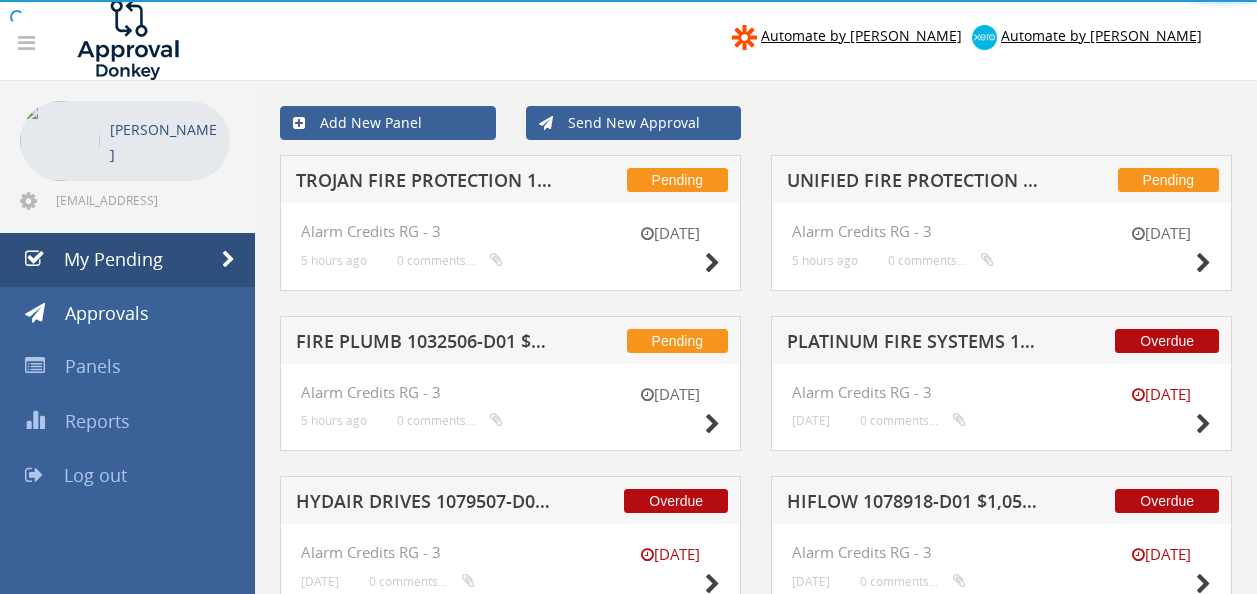 scroll, scrollTop: 0, scrollLeft: 0, axis: both 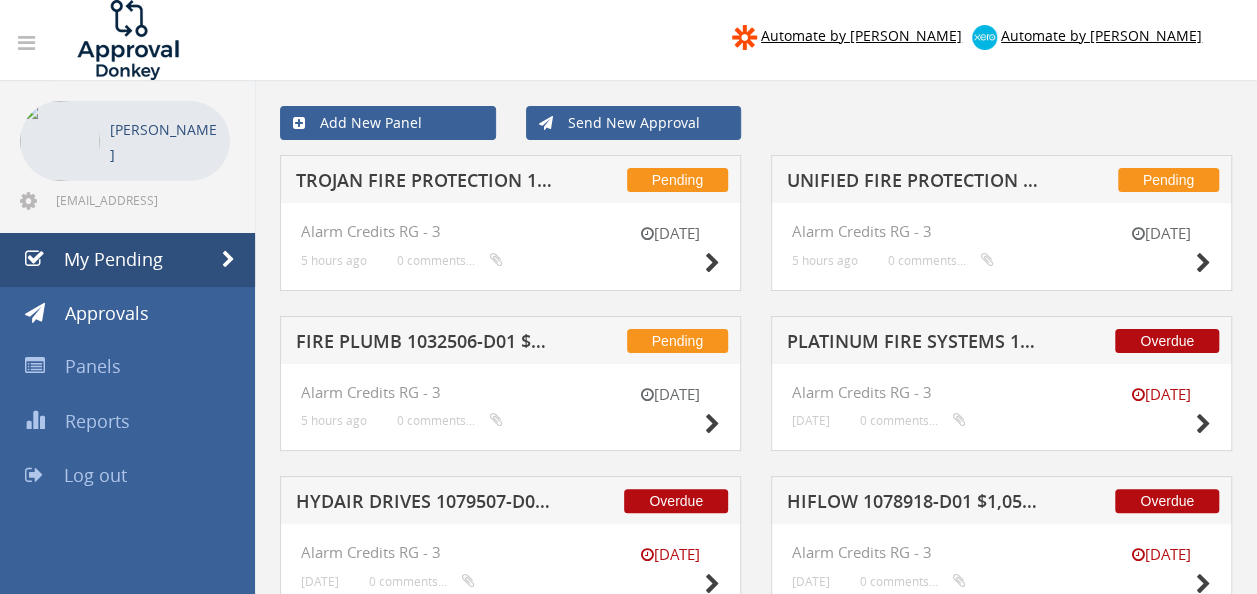 click on "TROJAN FIRE PROTECTION 1079053-D01 $343.20" at bounding box center [424, 183] 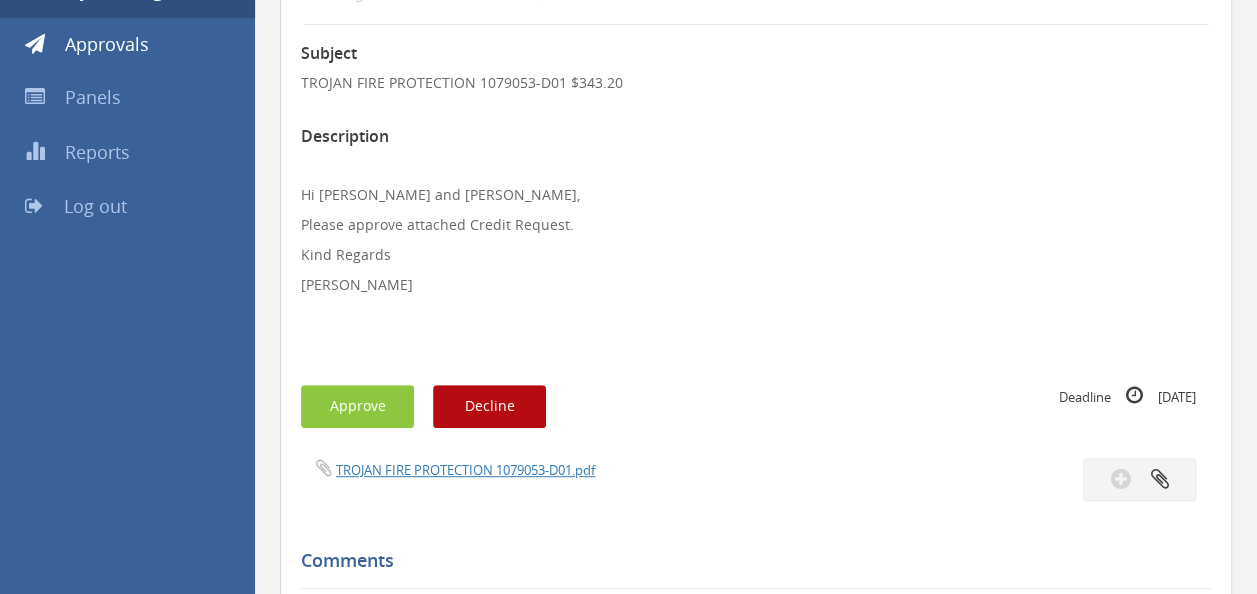 scroll, scrollTop: 420, scrollLeft: 0, axis: vertical 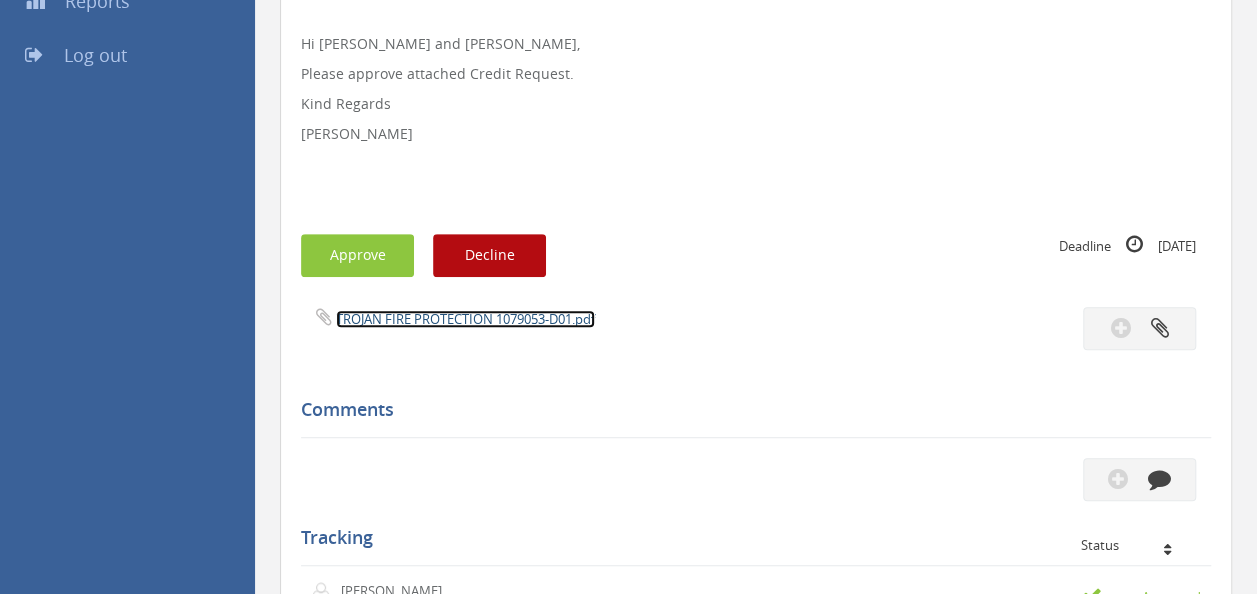 click on "TROJAN FIRE PROTECTION 1079053-D01.pdf" at bounding box center [465, 319] 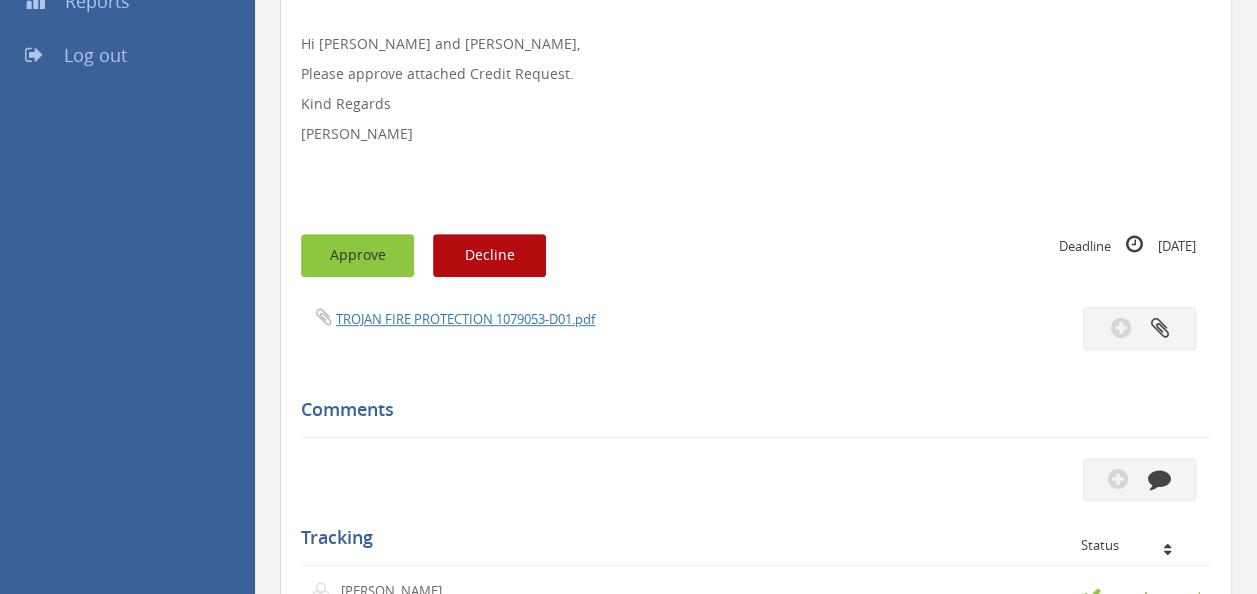 click on "Approve" at bounding box center [357, 255] 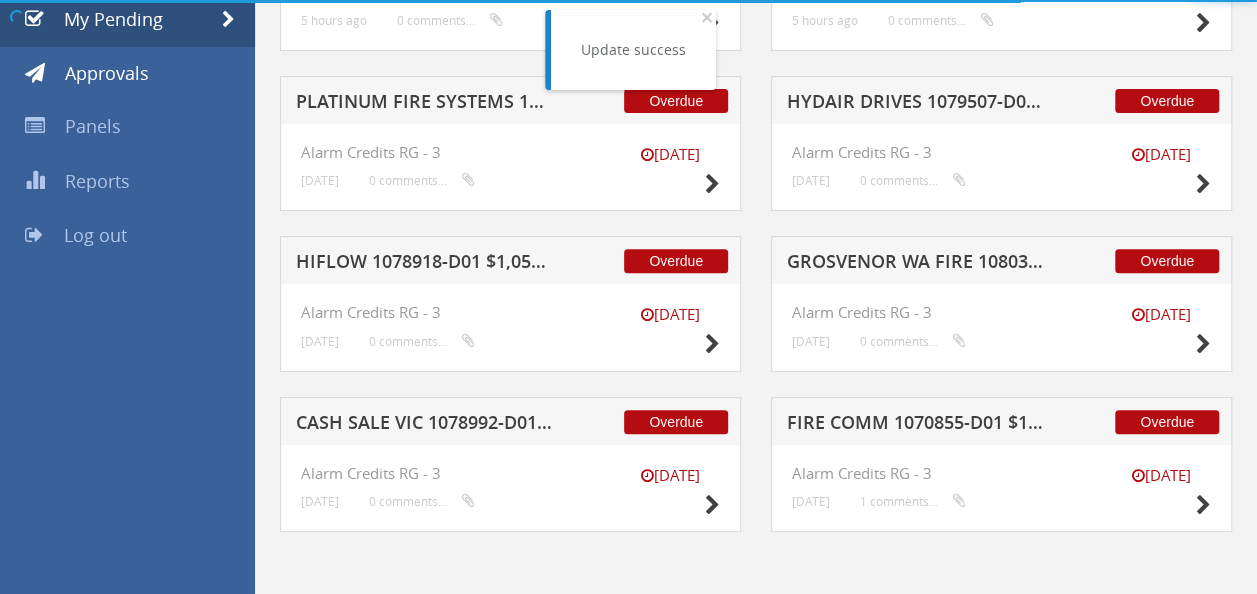 click on "HIFLOW 1078918-D01 $1,052.08" at bounding box center (424, 264) 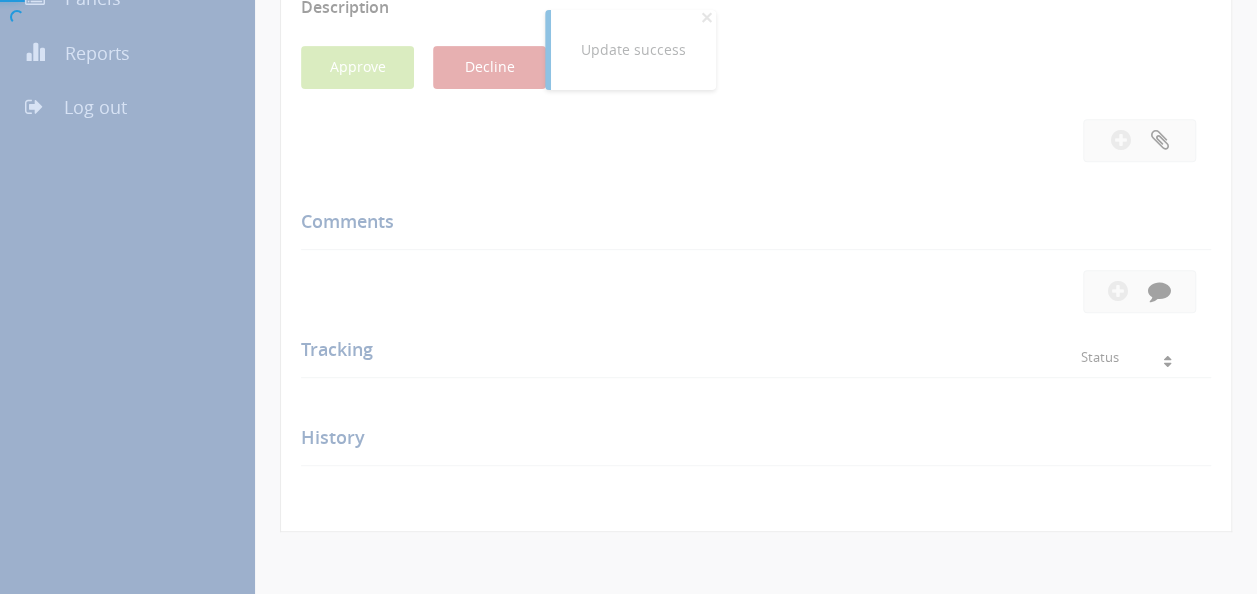 scroll, scrollTop: 420, scrollLeft: 0, axis: vertical 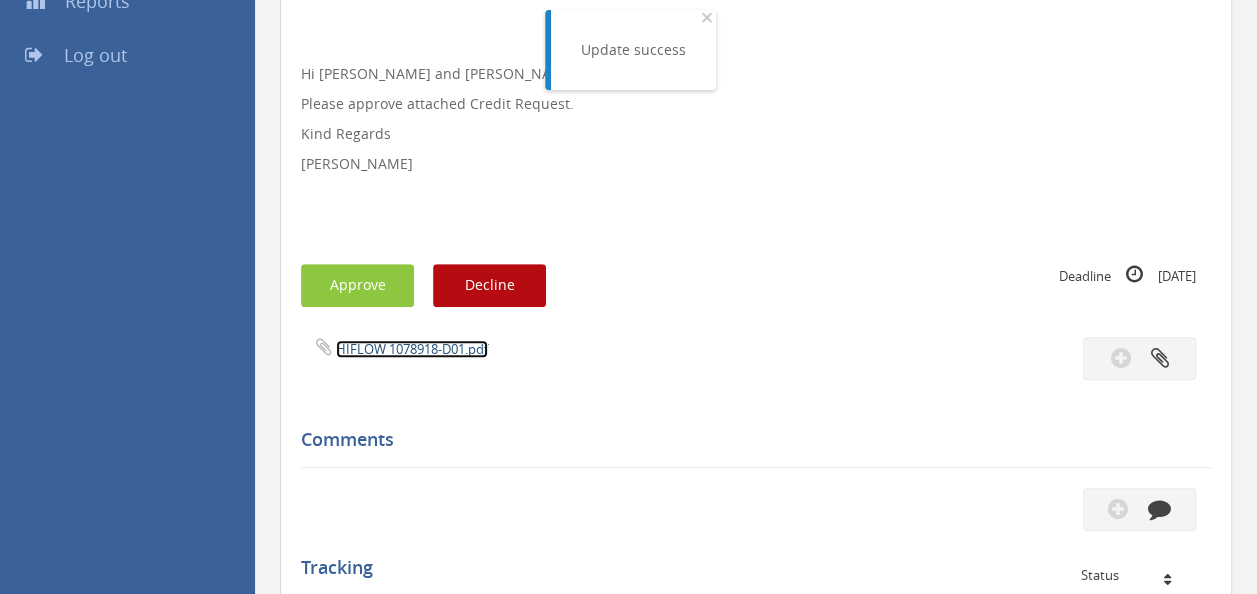click on "HIFLOW 1078918-D01.pdf" at bounding box center (412, 349) 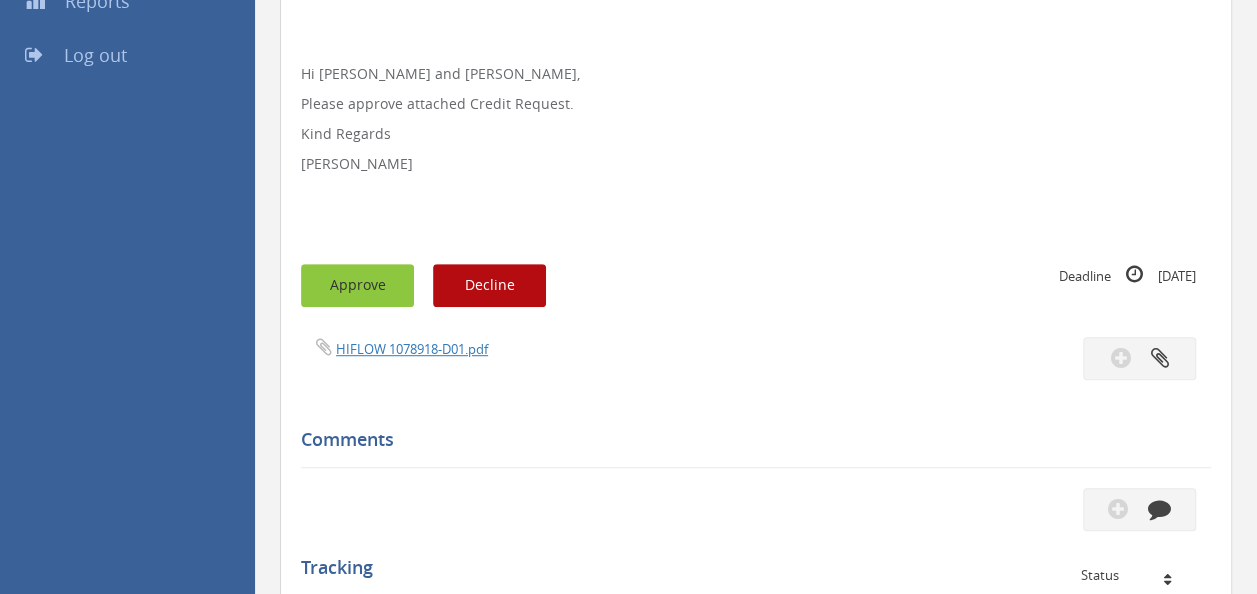 click on "Approve" at bounding box center (357, 285) 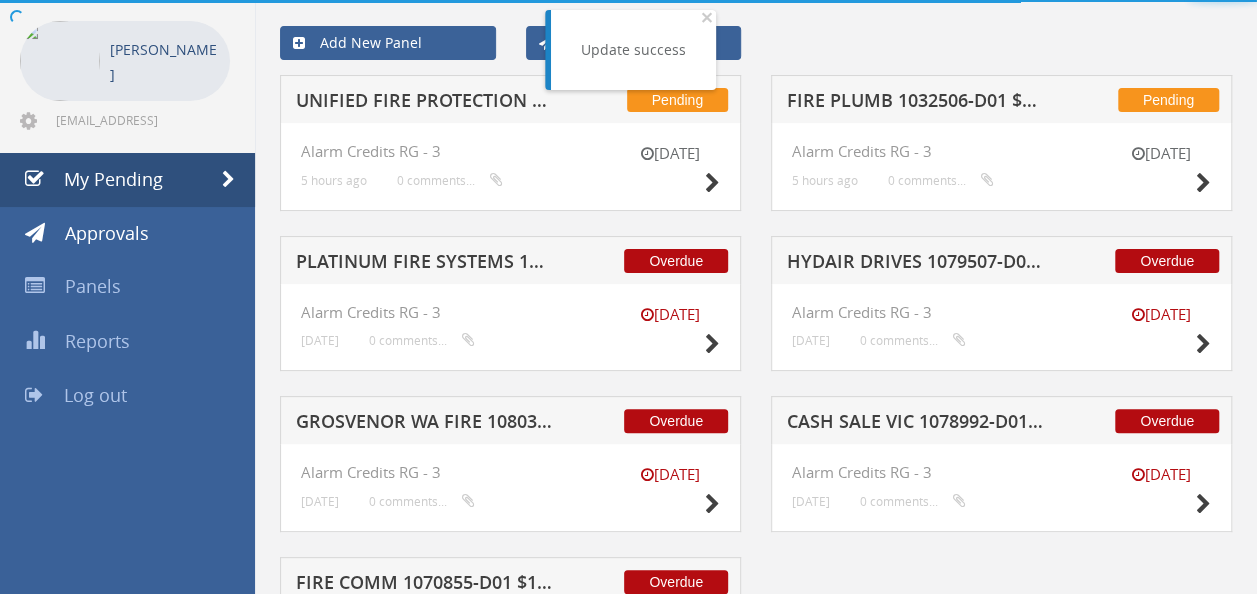 scroll, scrollTop: 240, scrollLeft: 0, axis: vertical 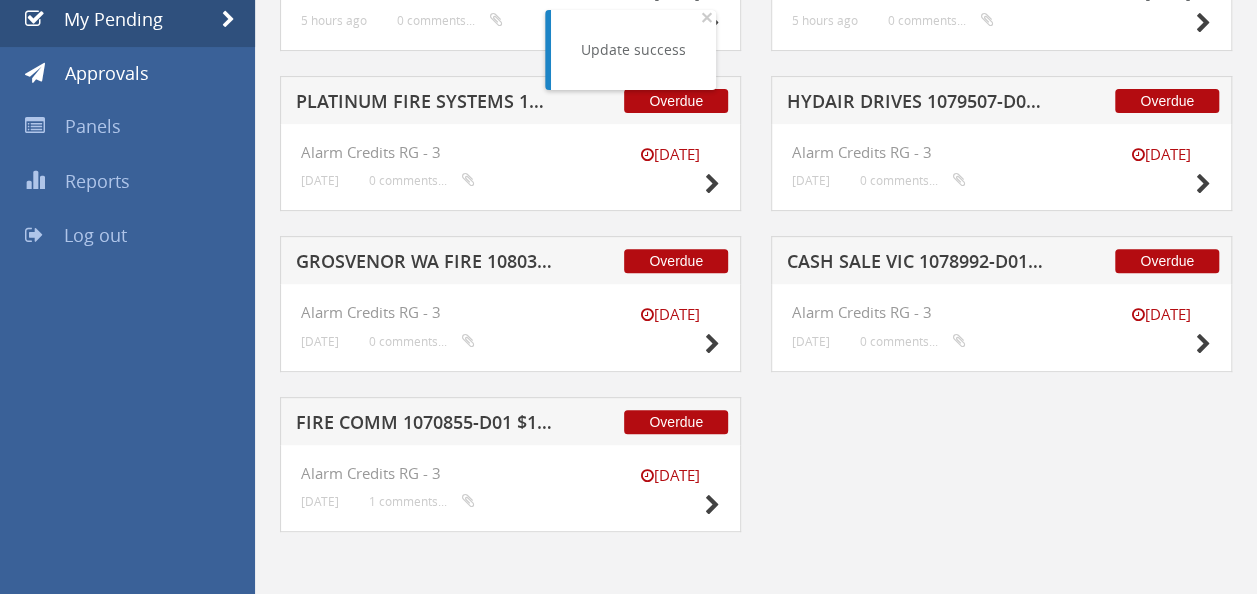 click on "CASH SALE VIC 1078992-D01 $3,295.38" at bounding box center (915, 264) 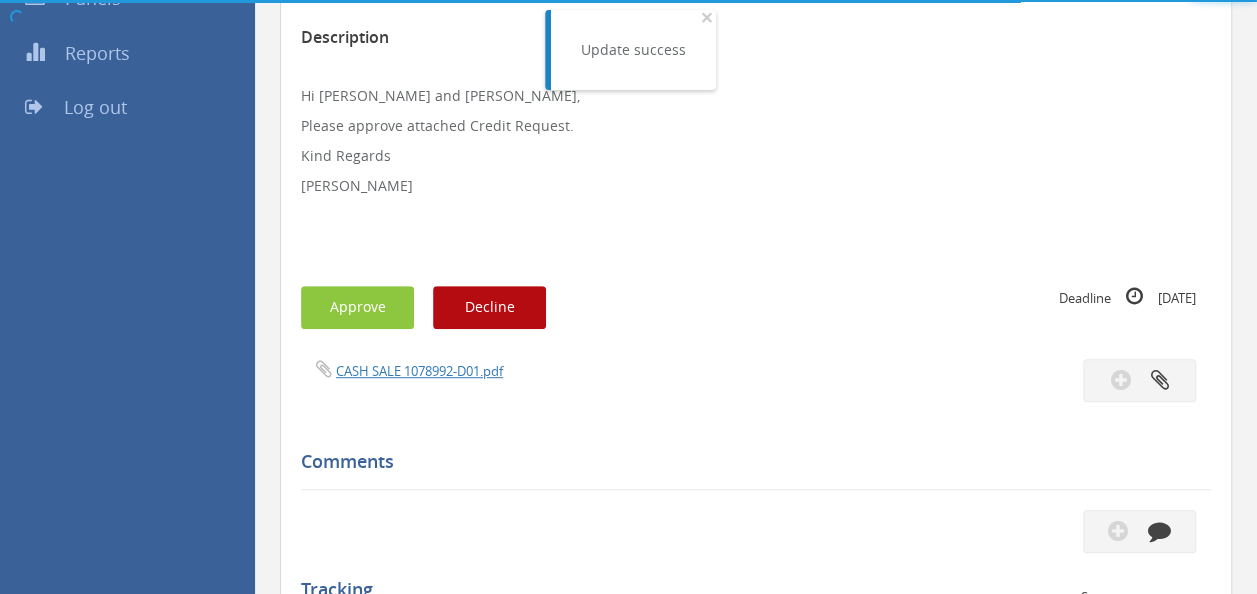 scroll, scrollTop: 420, scrollLeft: 0, axis: vertical 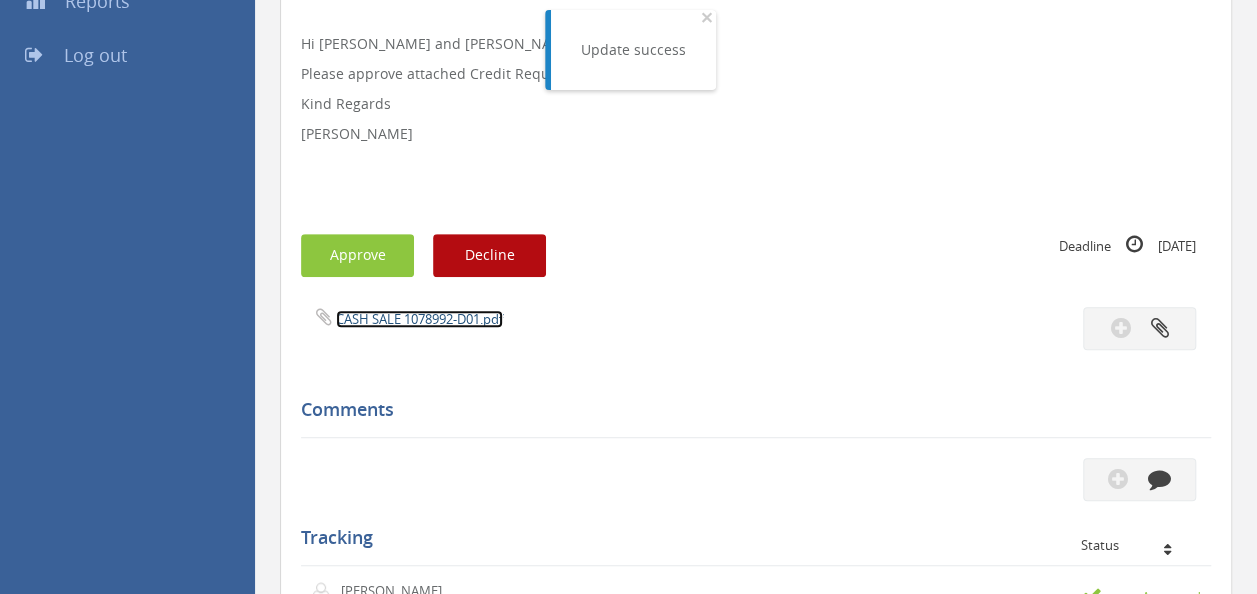 click on "CASH SALE 1078992-D01.pdf" at bounding box center [419, 319] 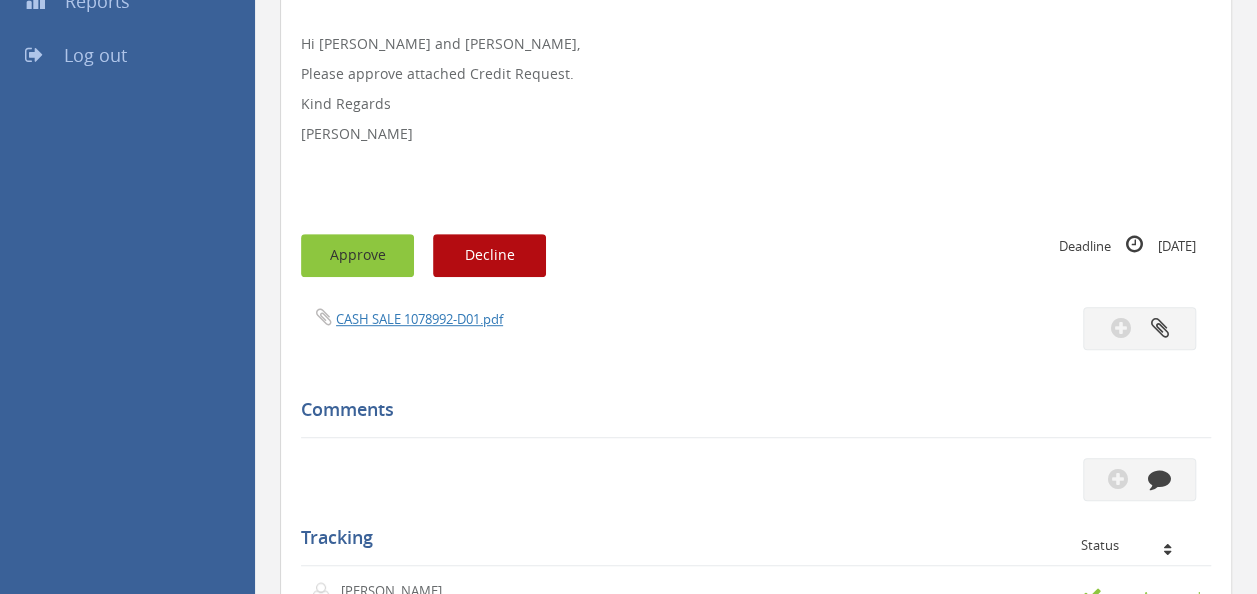 click on "Approve" at bounding box center (357, 255) 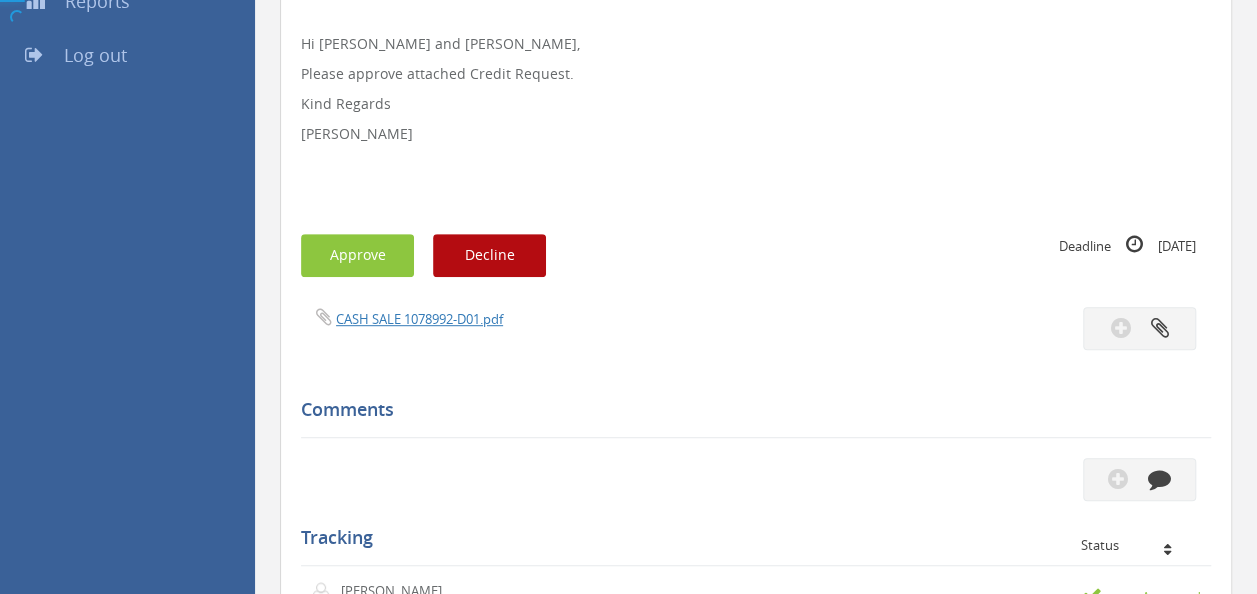 scroll, scrollTop: 80, scrollLeft: 0, axis: vertical 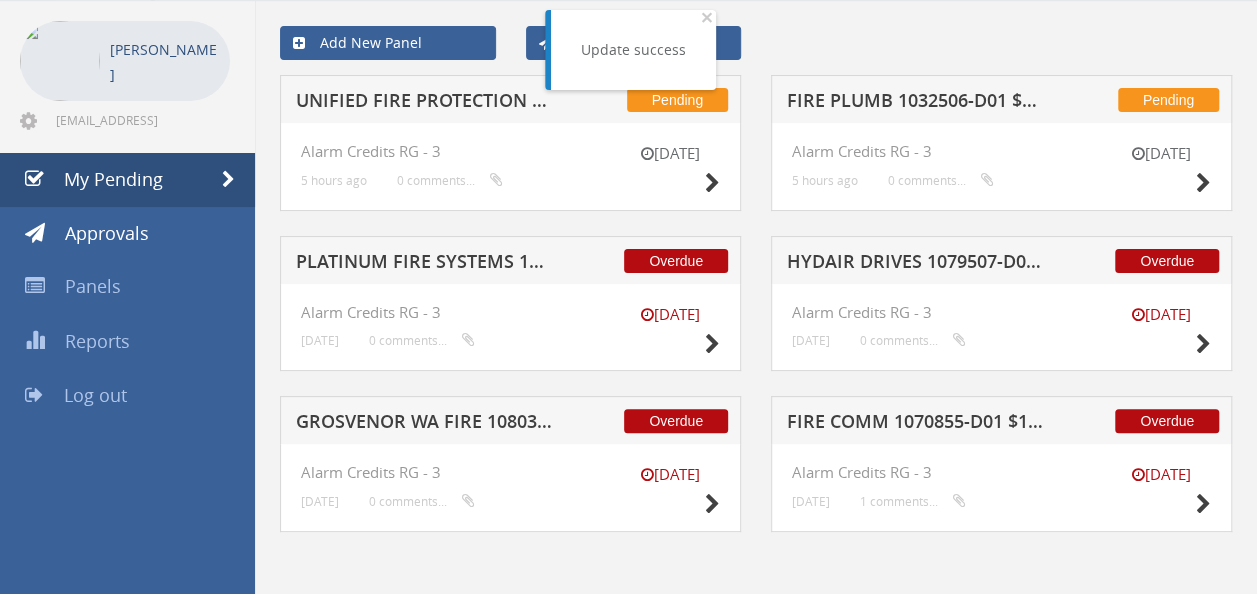 click on "HYDAIR DRIVES 1079507-D01 $368.68" at bounding box center (915, 264) 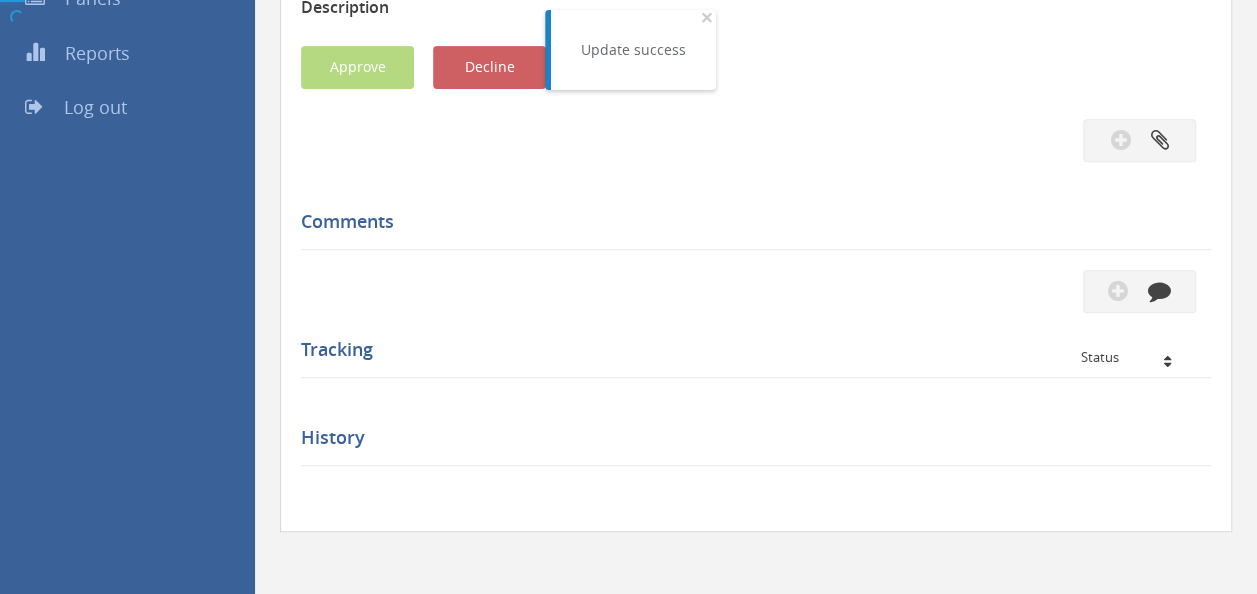 scroll, scrollTop: 420, scrollLeft: 0, axis: vertical 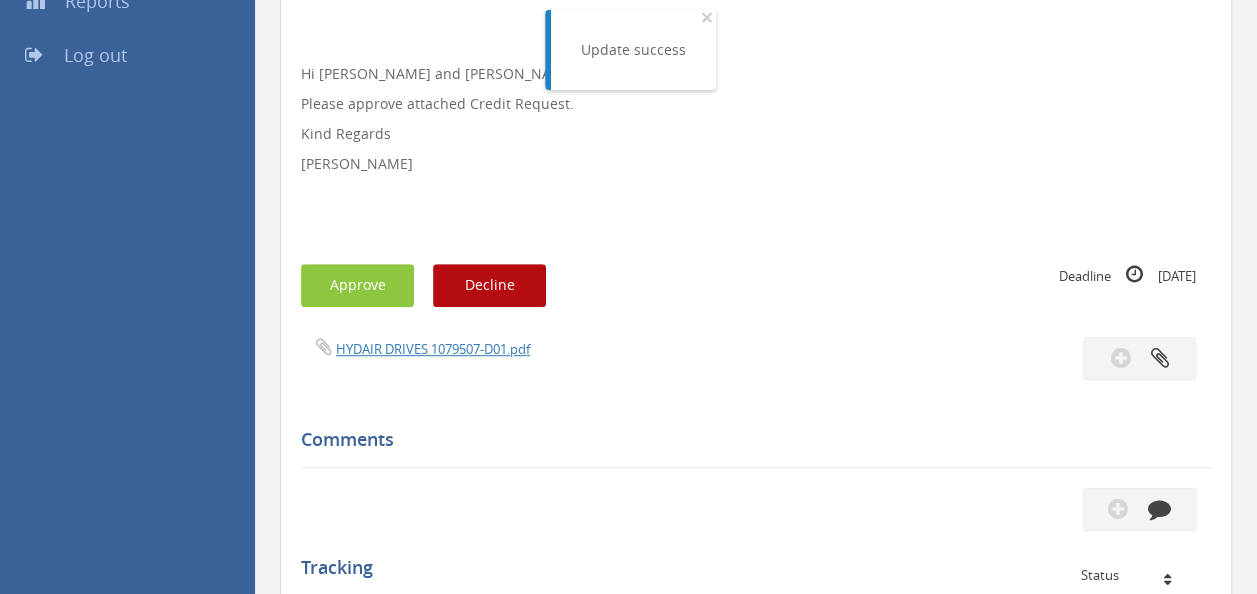 click on "HYDAIR DRIVES 1079507-D01.pdf" at bounding box center [521, 348] 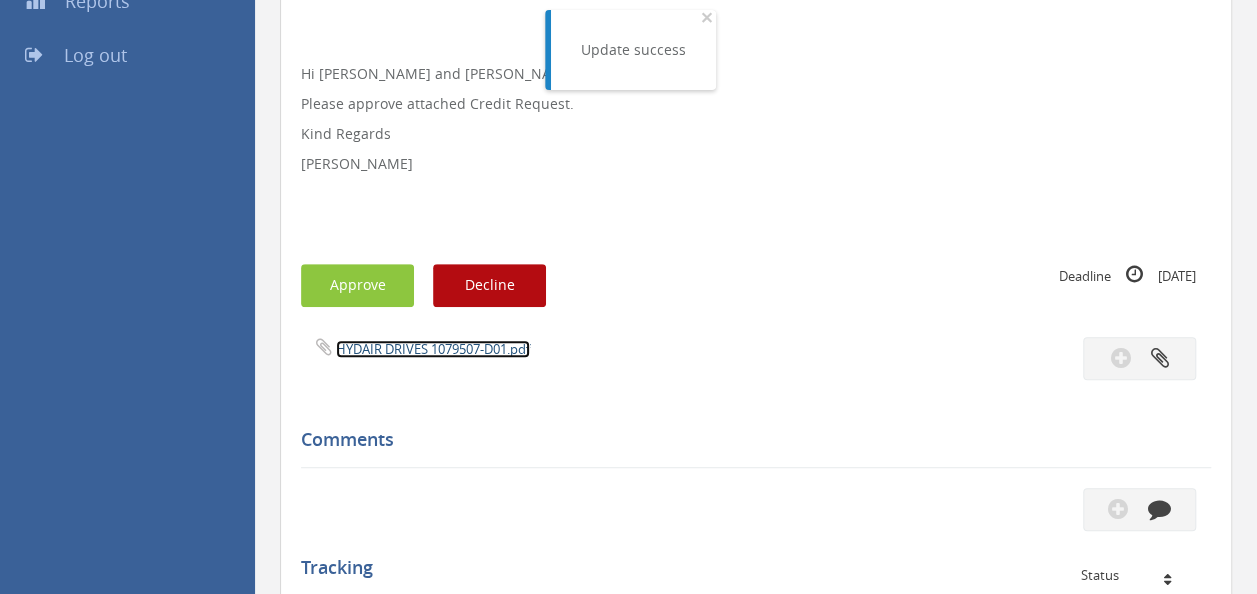 click on "HYDAIR DRIVES 1079507-D01.pdf" at bounding box center (433, 349) 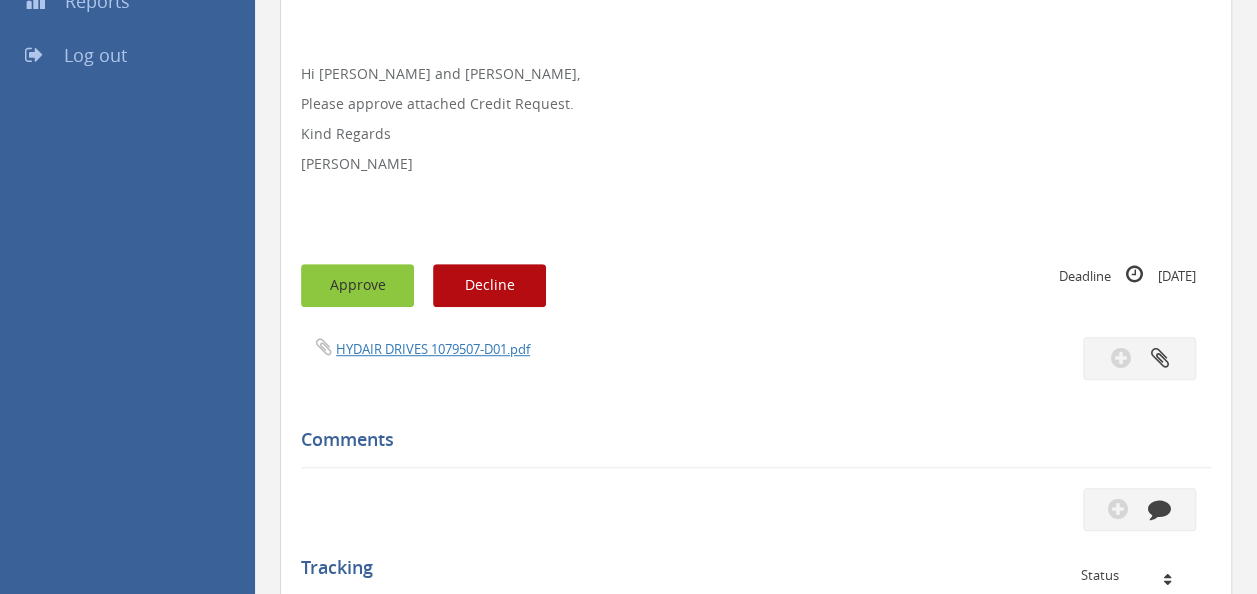 click on "Approve" at bounding box center (357, 285) 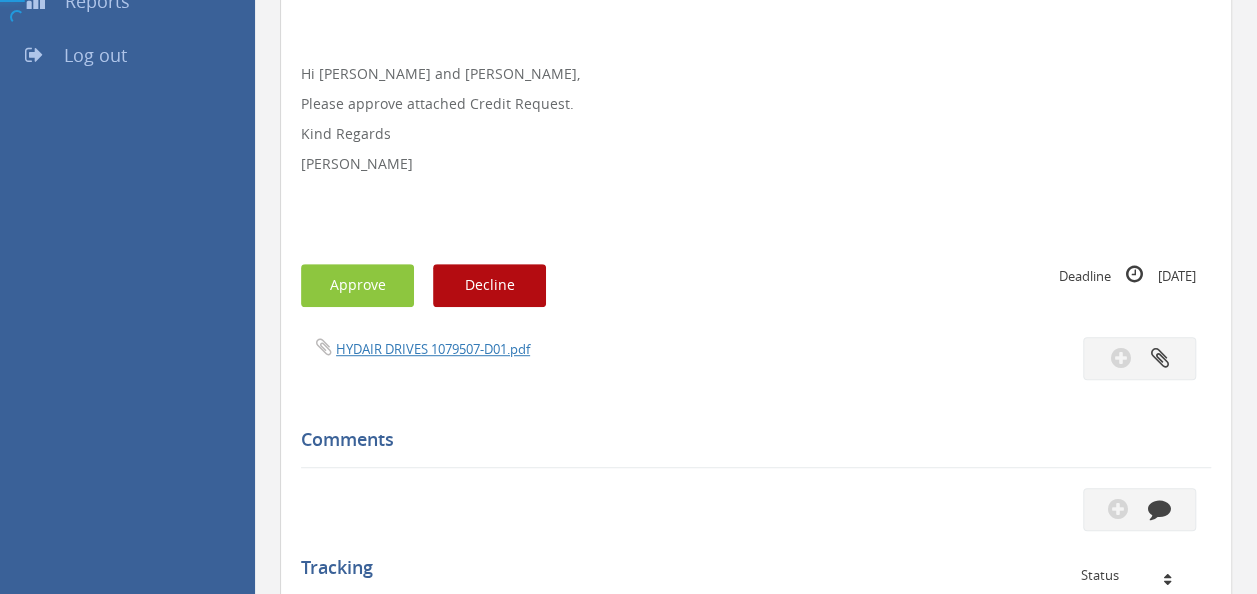 scroll, scrollTop: 80, scrollLeft: 0, axis: vertical 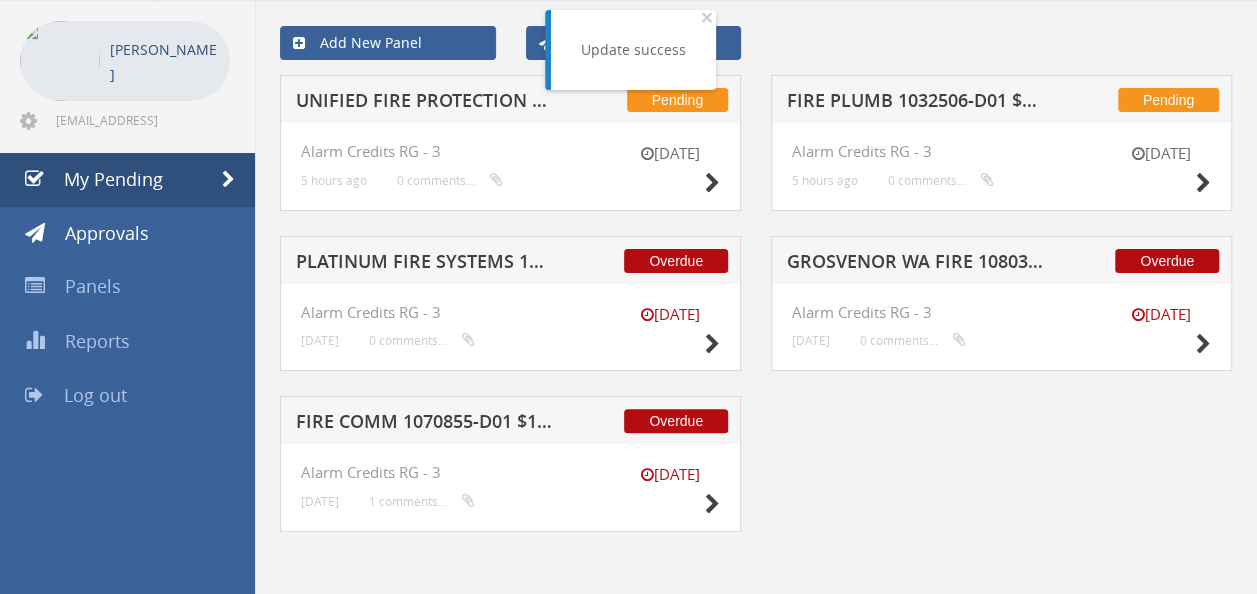 click on "FIRE COMM 1070855-D01 $1,277.95" at bounding box center (424, 424) 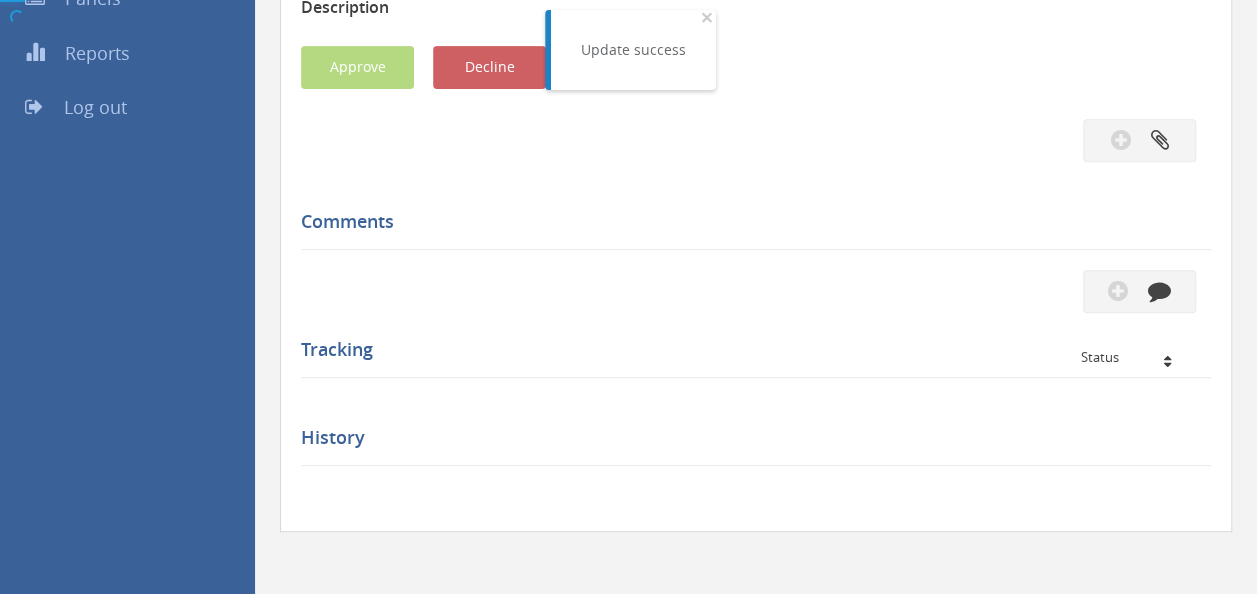scroll, scrollTop: 420, scrollLeft: 0, axis: vertical 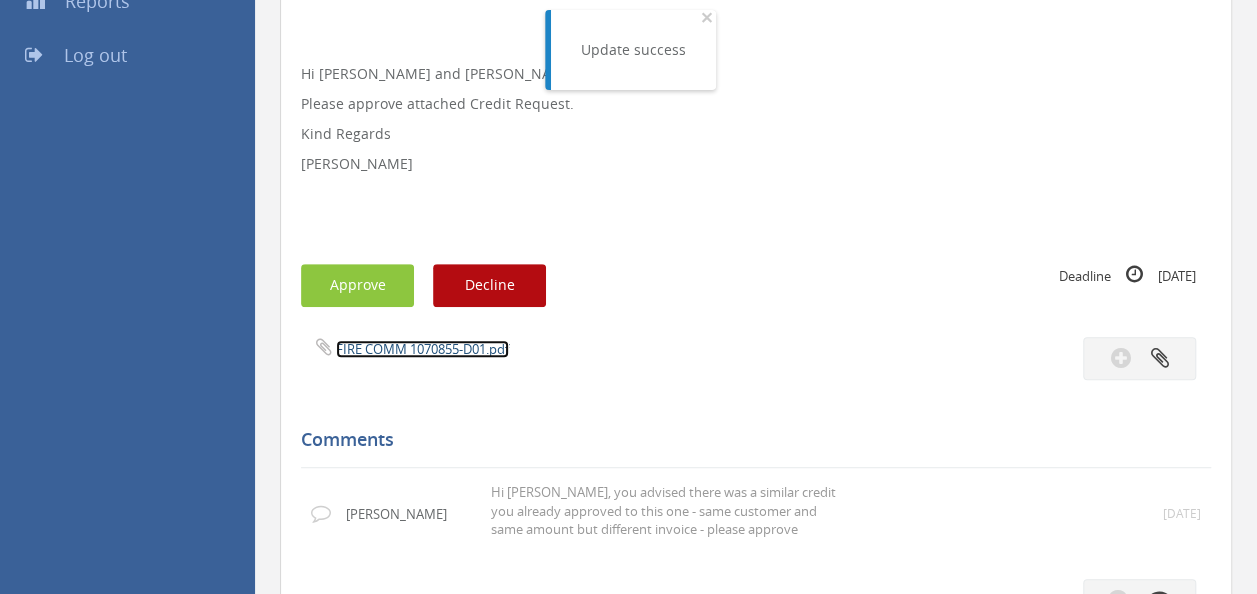 click on "FIRE COMM 1070855-D01.pdf" at bounding box center (422, 349) 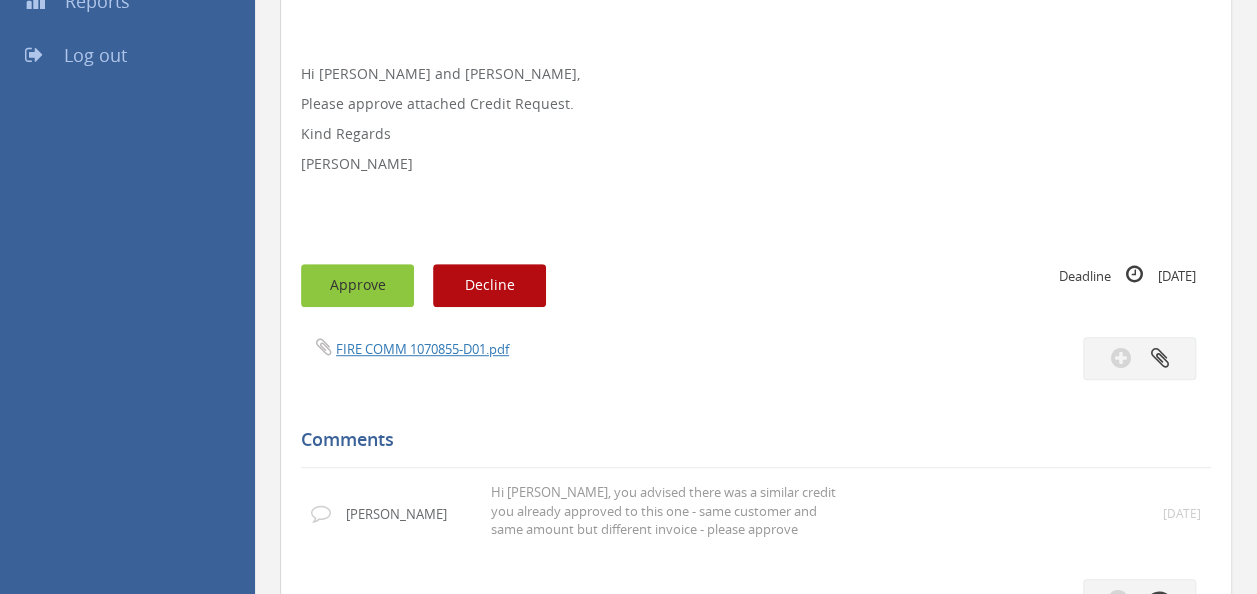click on "Approve" at bounding box center (357, 285) 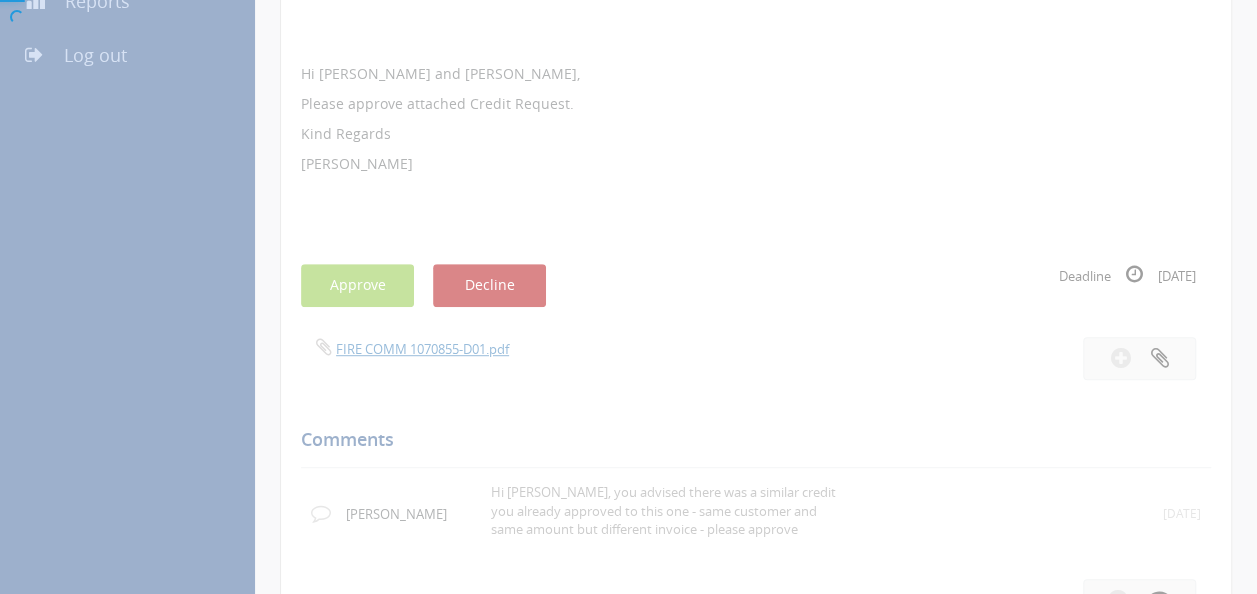 scroll, scrollTop: 80, scrollLeft: 0, axis: vertical 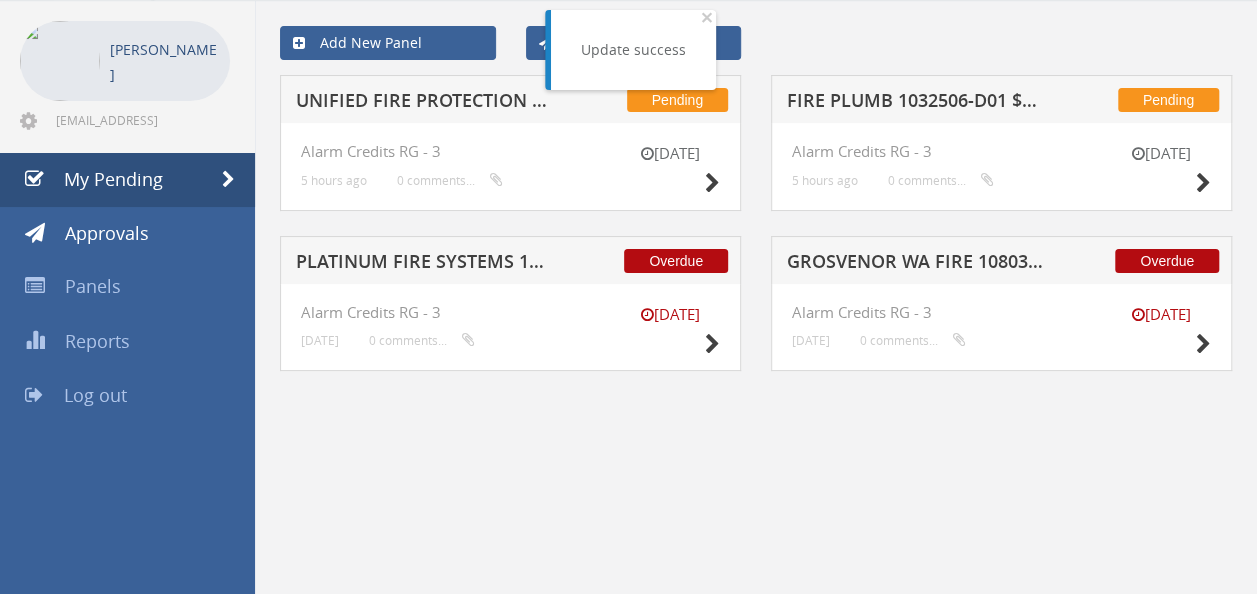 click on "UNIFIED FIRE PROTECTION 1079397-D01 $3,766.21" at bounding box center [424, 103] 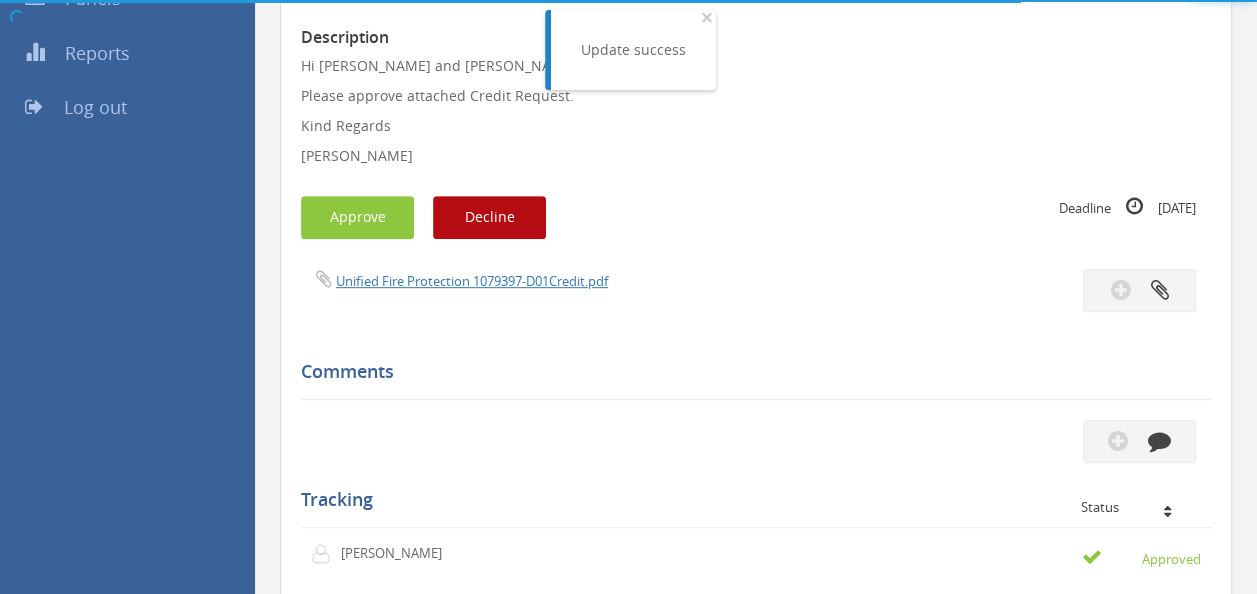 scroll, scrollTop: 420, scrollLeft: 0, axis: vertical 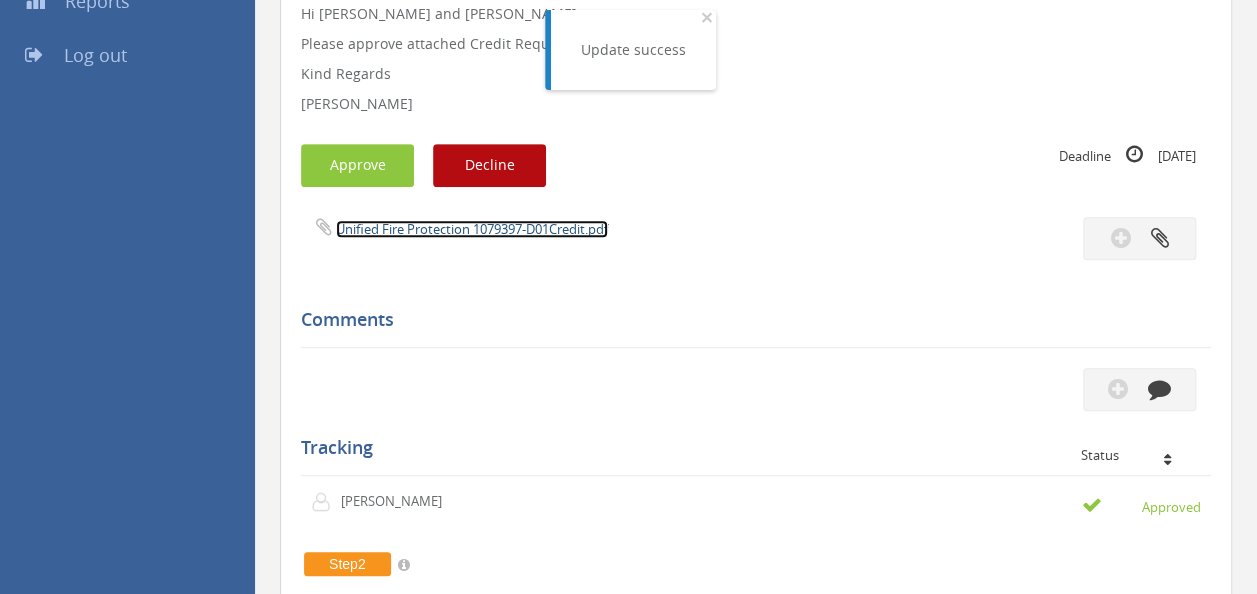 click on "Unified Fire Protection  1079397-D01Credit.pdf" at bounding box center (472, 229) 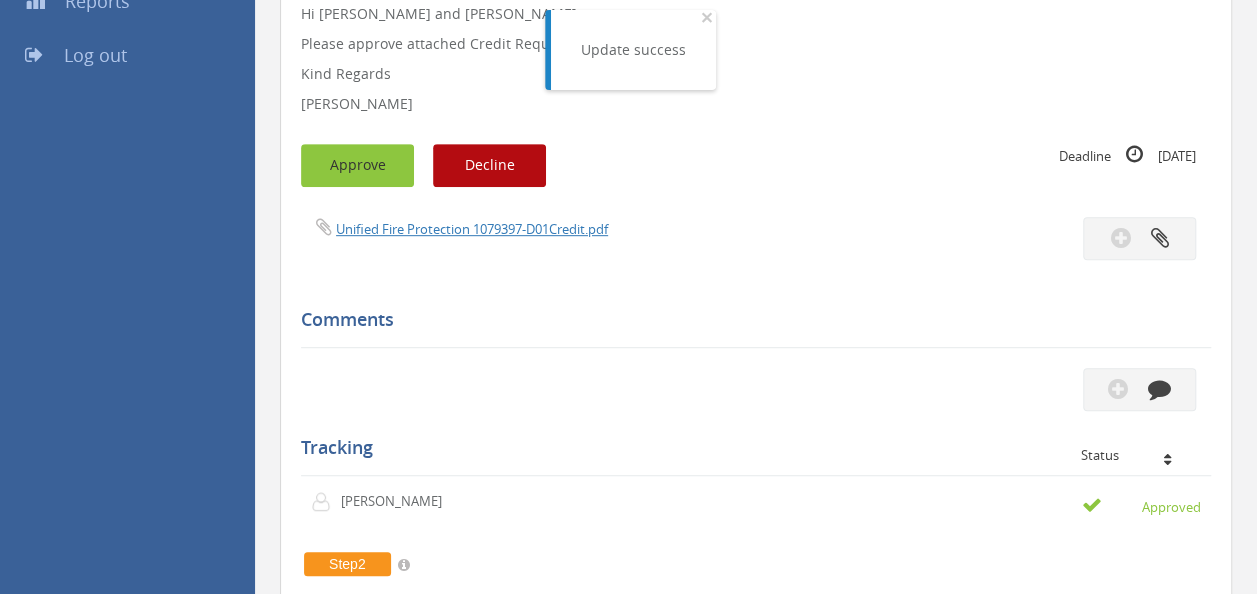 click on "Approve" at bounding box center (357, 165) 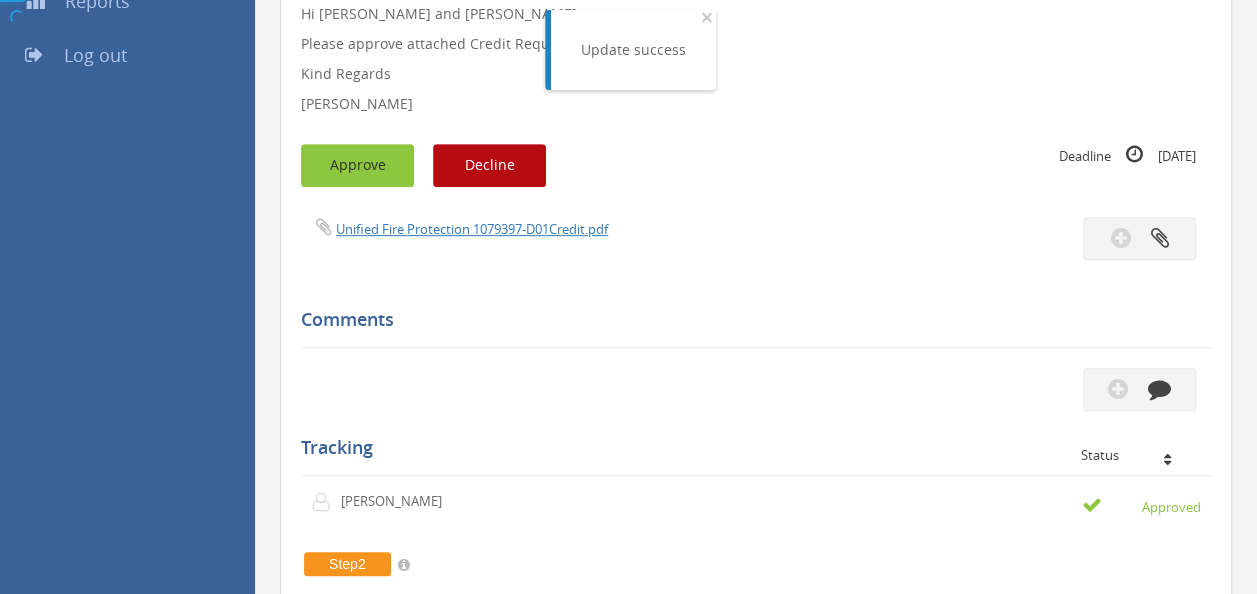 scroll, scrollTop: 80, scrollLeft: 0, axis: vertical 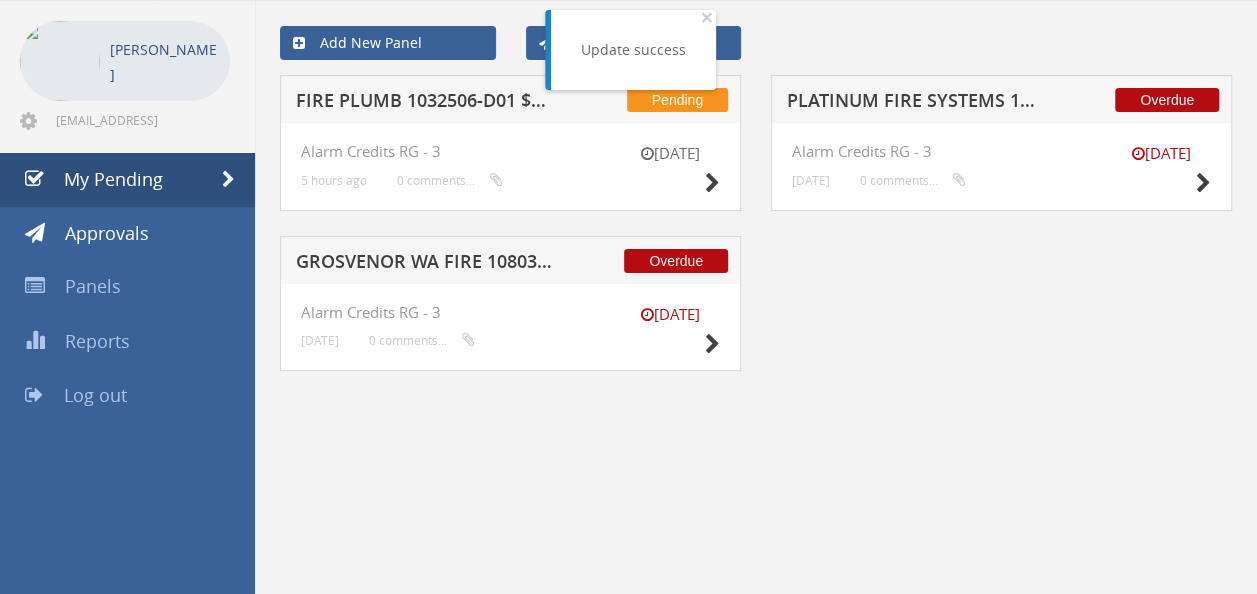 click on "FIRE PLUMB 1032506-D01 $400.00" at bounding box center [424, 103] 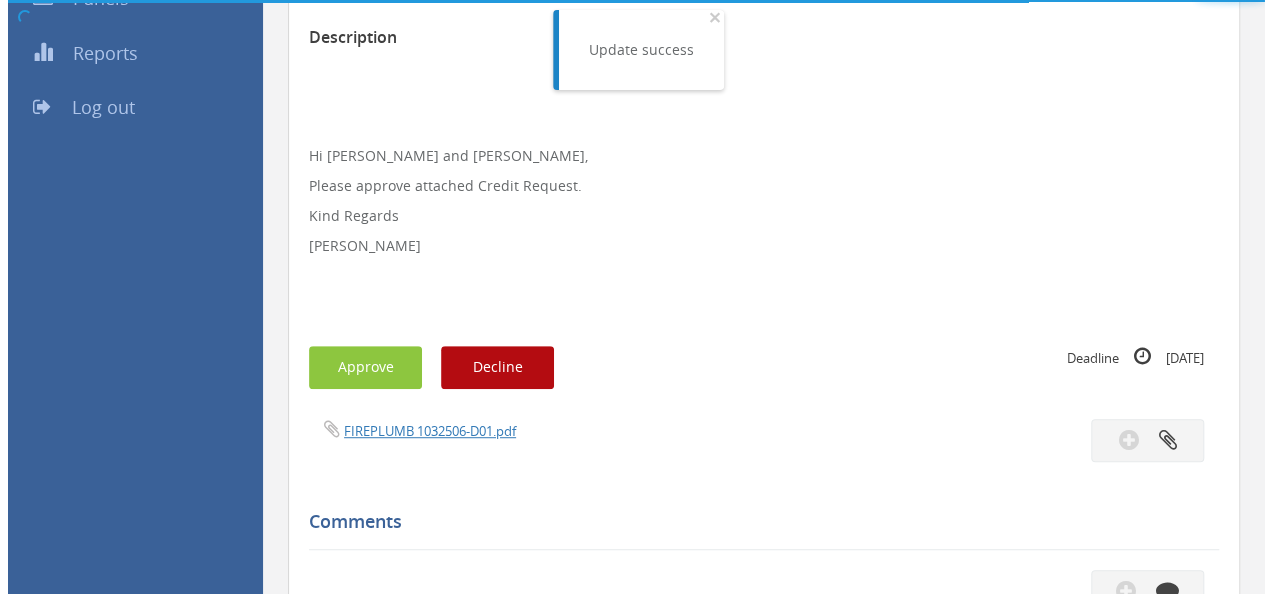scroll, scrollTop: 420, scrollLeft: 0, axis: vertical 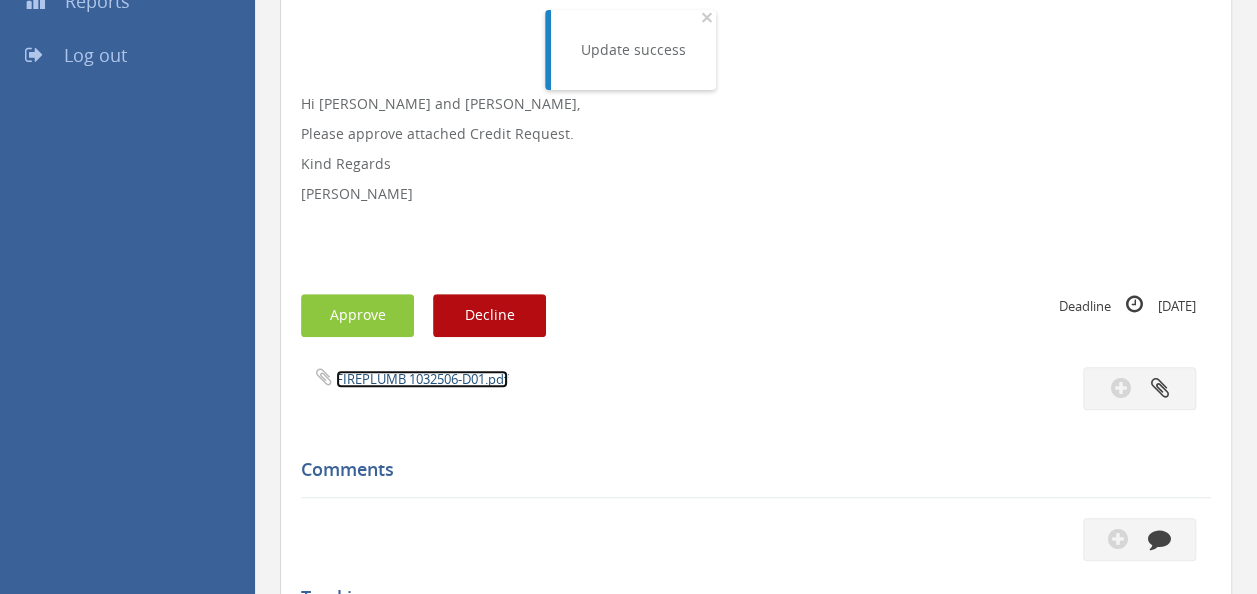 click on "FIREPLUMB 1032506-D01.pdf" at bounding box center (422, 379) 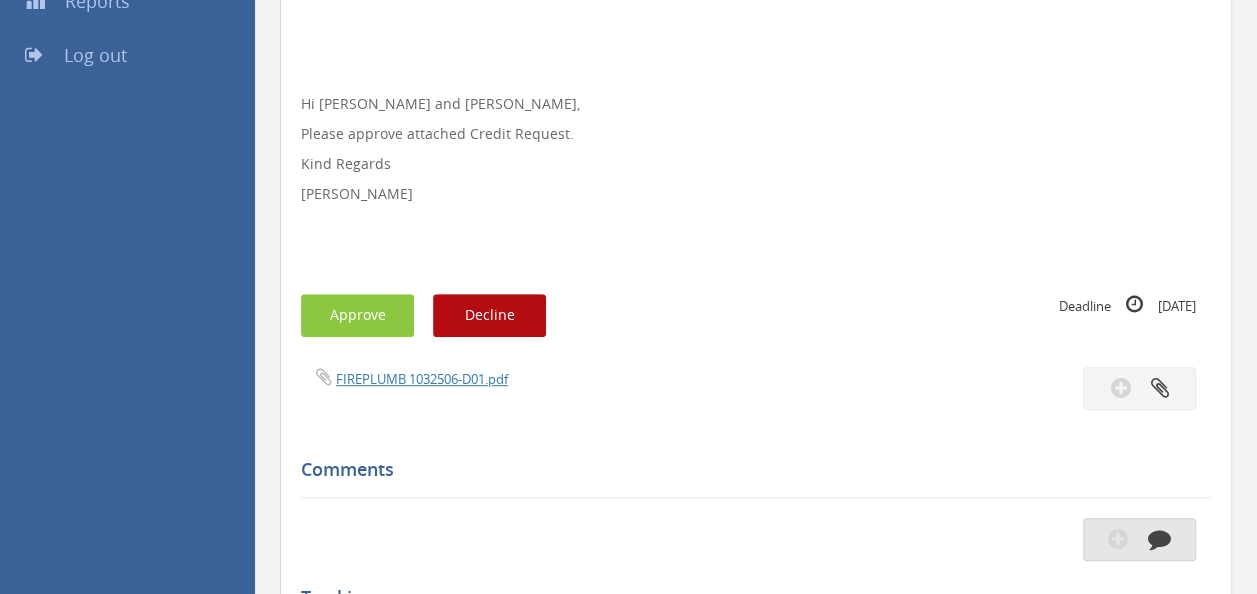 click at bounding box center (1118, 538) 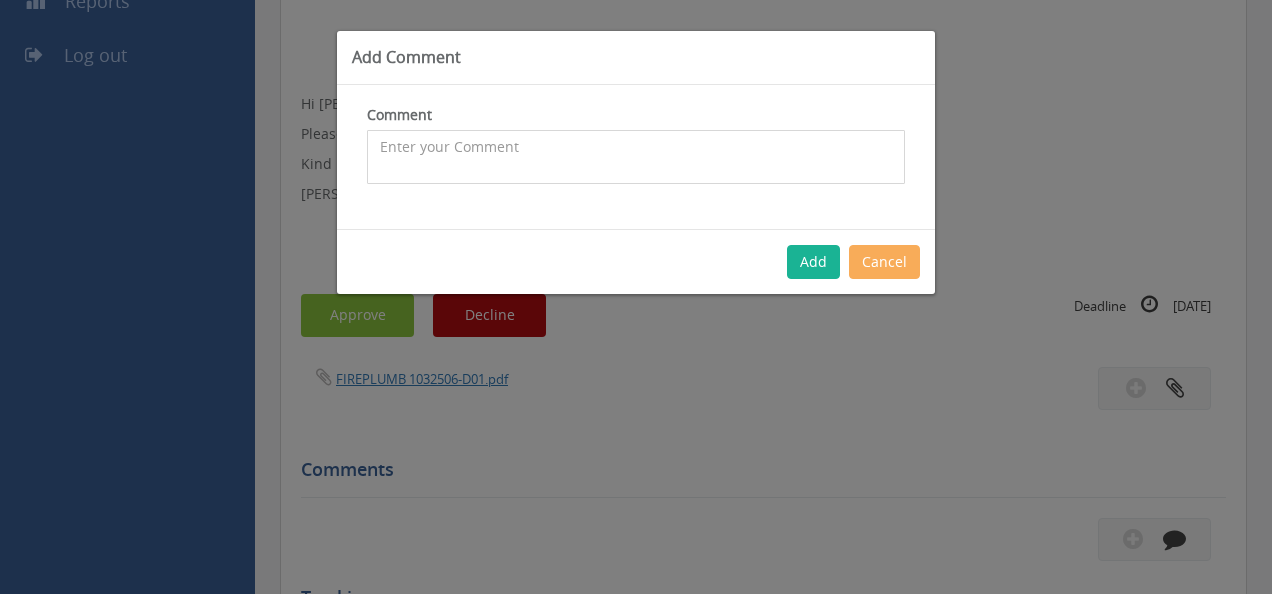 click at bounding box center (636, 157) 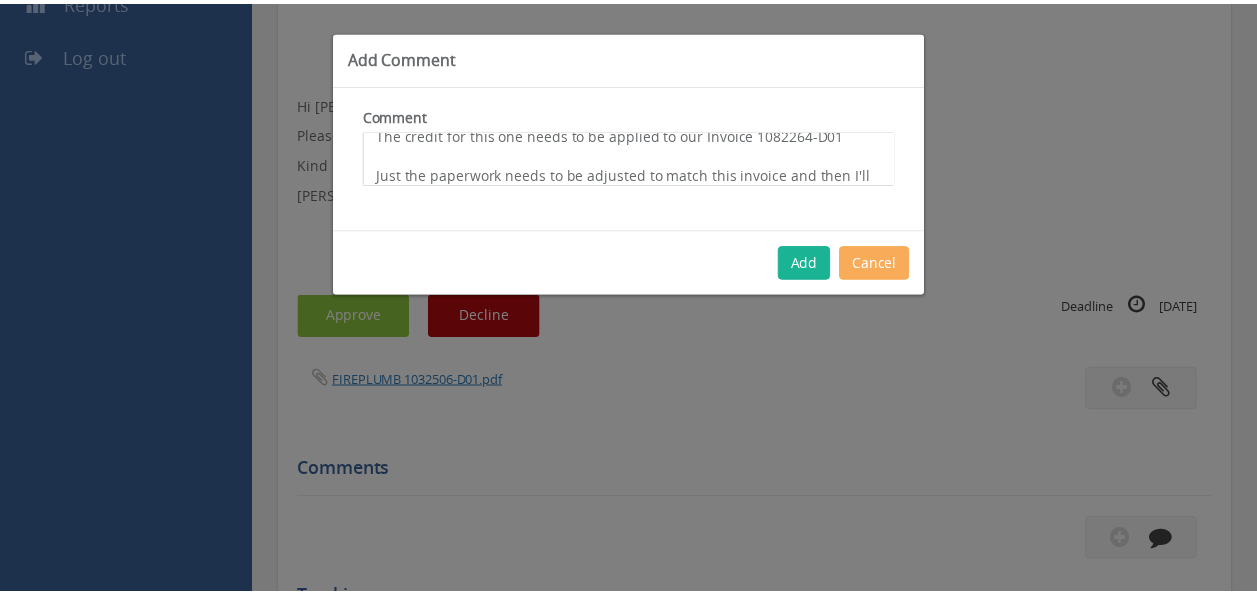 scroll, scrollTop: 33, scrollLeft: 0, axis: vertical 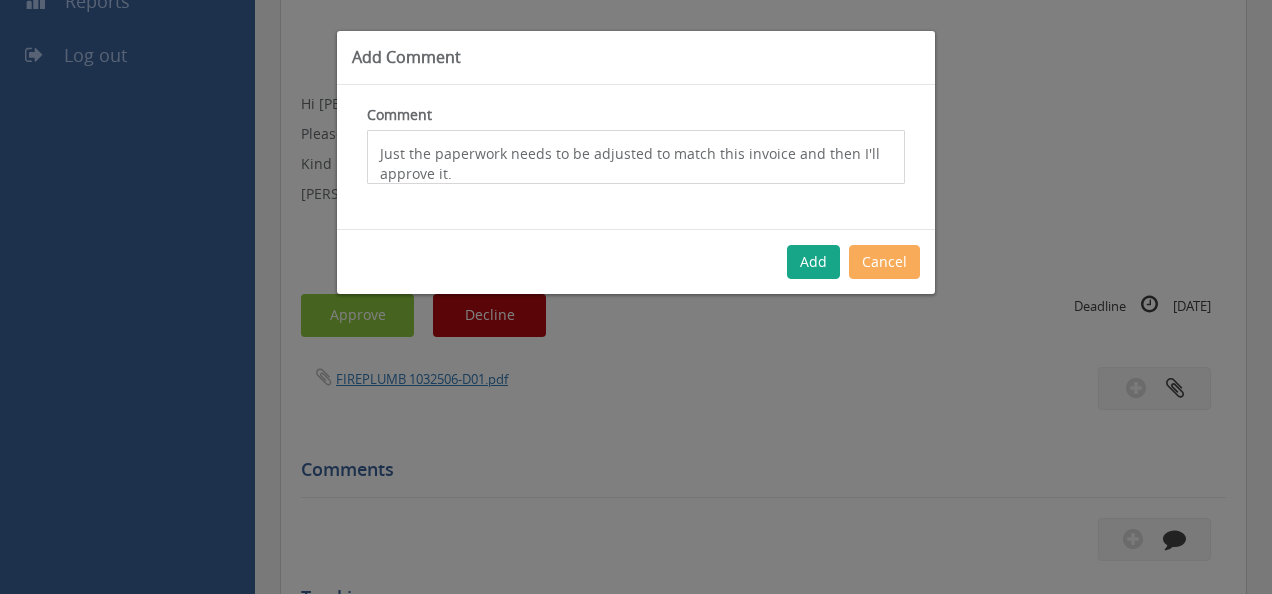 type on "The credit for this one needs to be applied to our Invoice 1082264-D01
Just the paperwork needs to be adjusted to match this invoice and then I'll approve it." 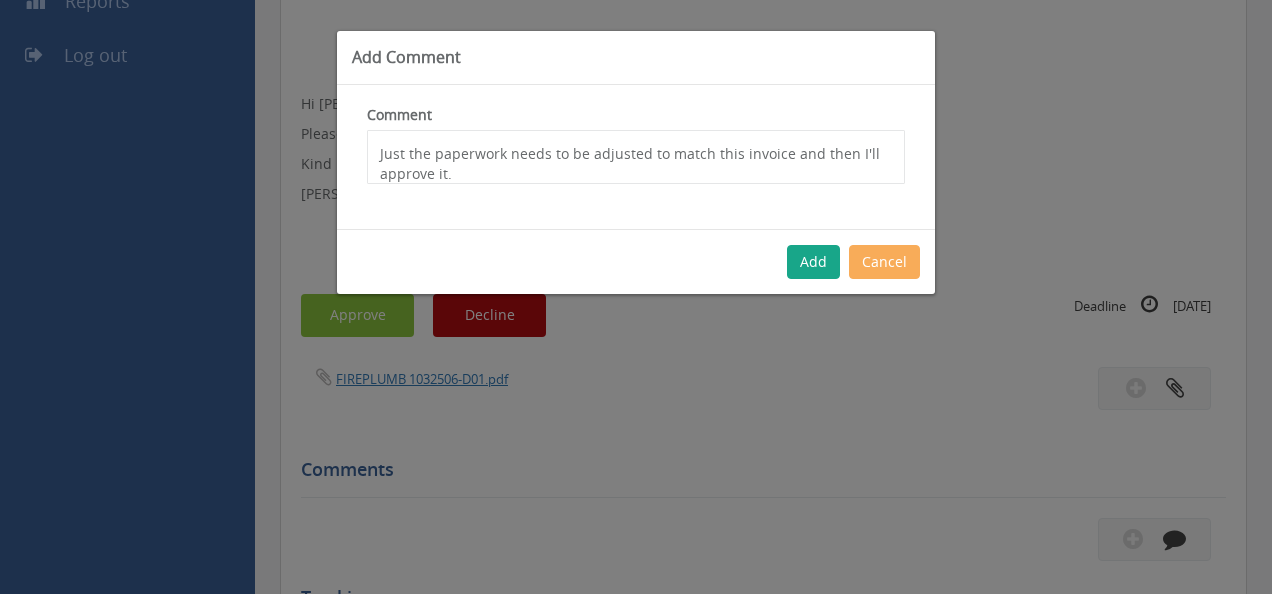 click on "Add" at bounding box center [813, 262] 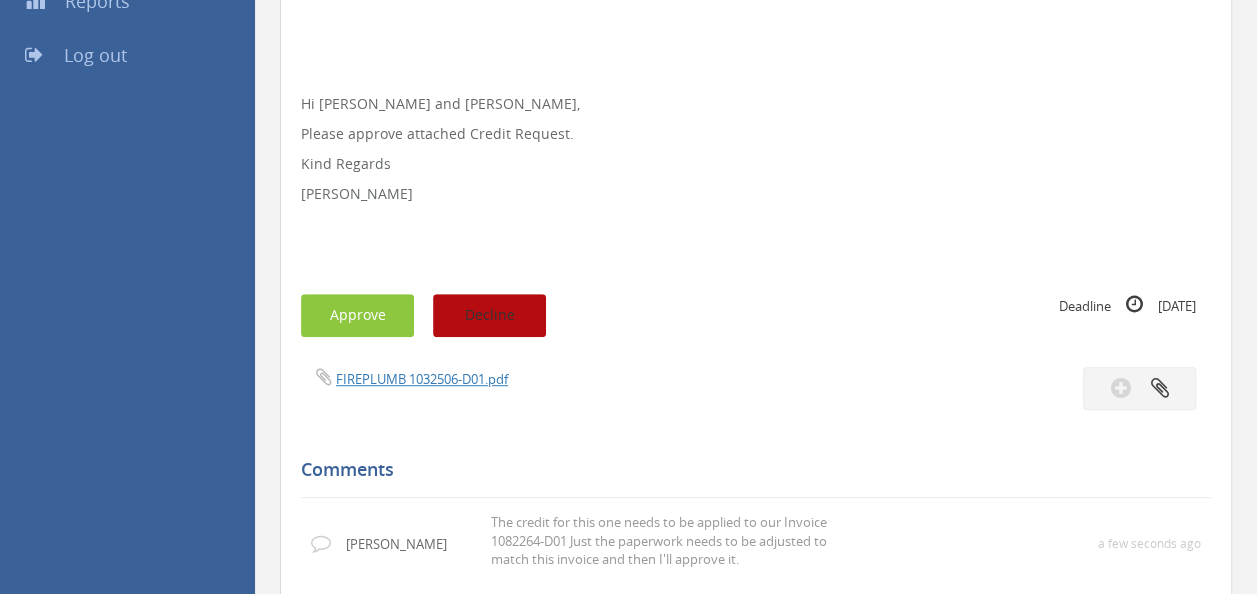 click on "Decline" at bounding box center (489, 315) 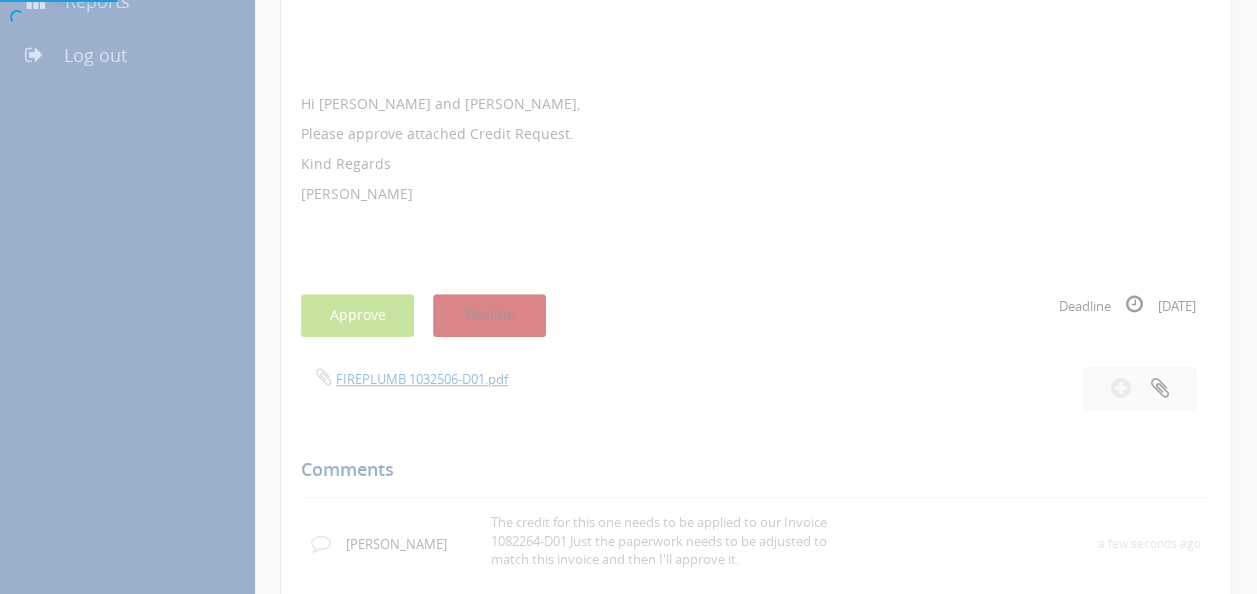scroll, scrollTop: 80, scrollLeft: 0, axis: vertical 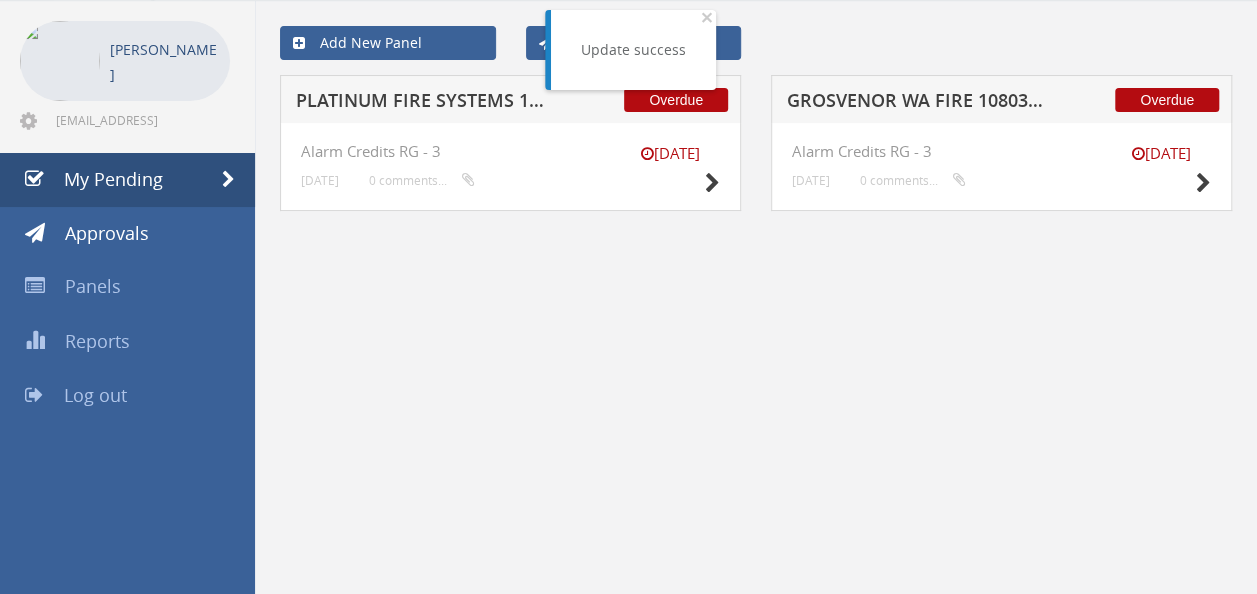 click on "GROSVENOR WA FIRE 1080383-D01 $11.12" at bounding box center (915, 103) 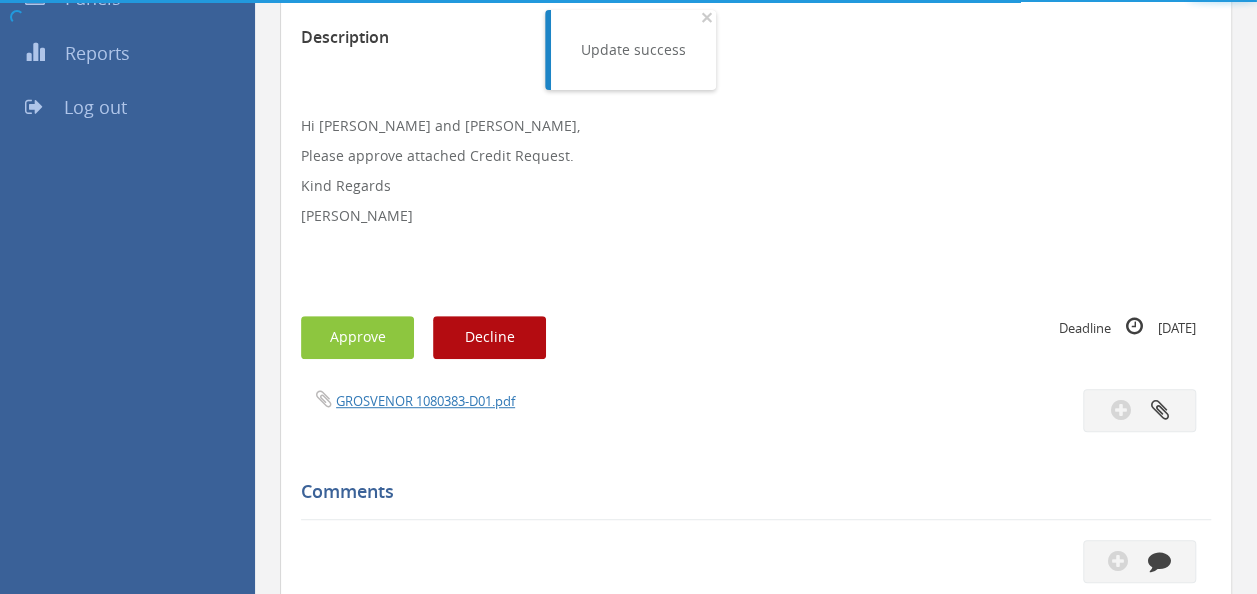 scroll, scrollTop: 420, scrollLeft: 0, axis: vertical 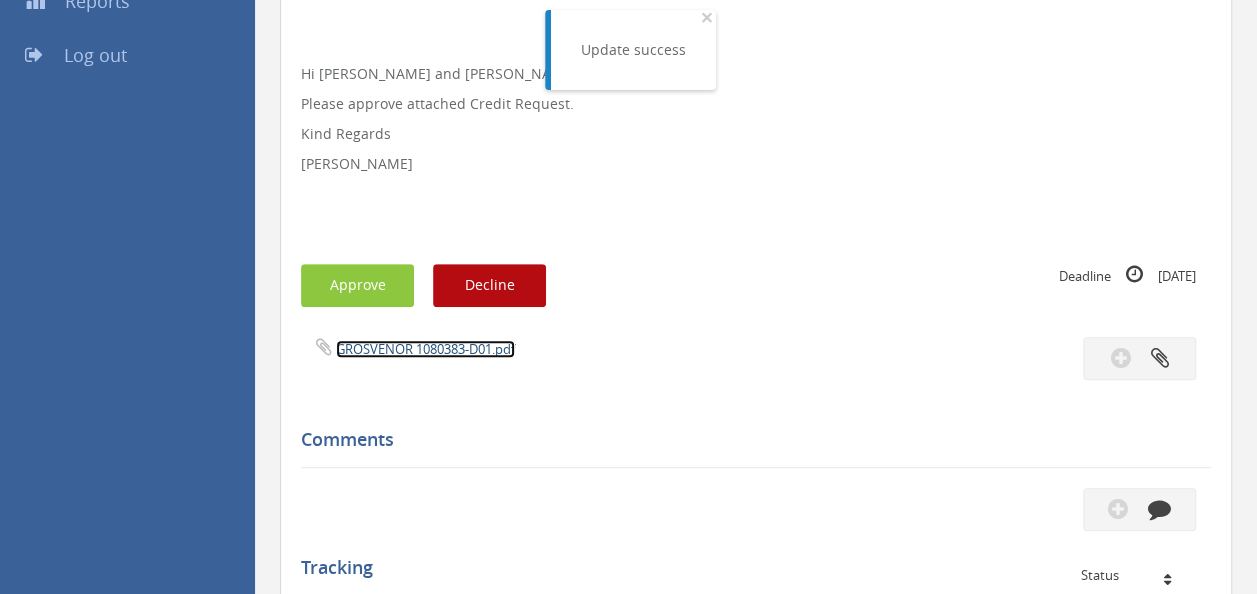 click on "GROSVENOR 1080383-D01.pdf" at bounding box center [425, 349] 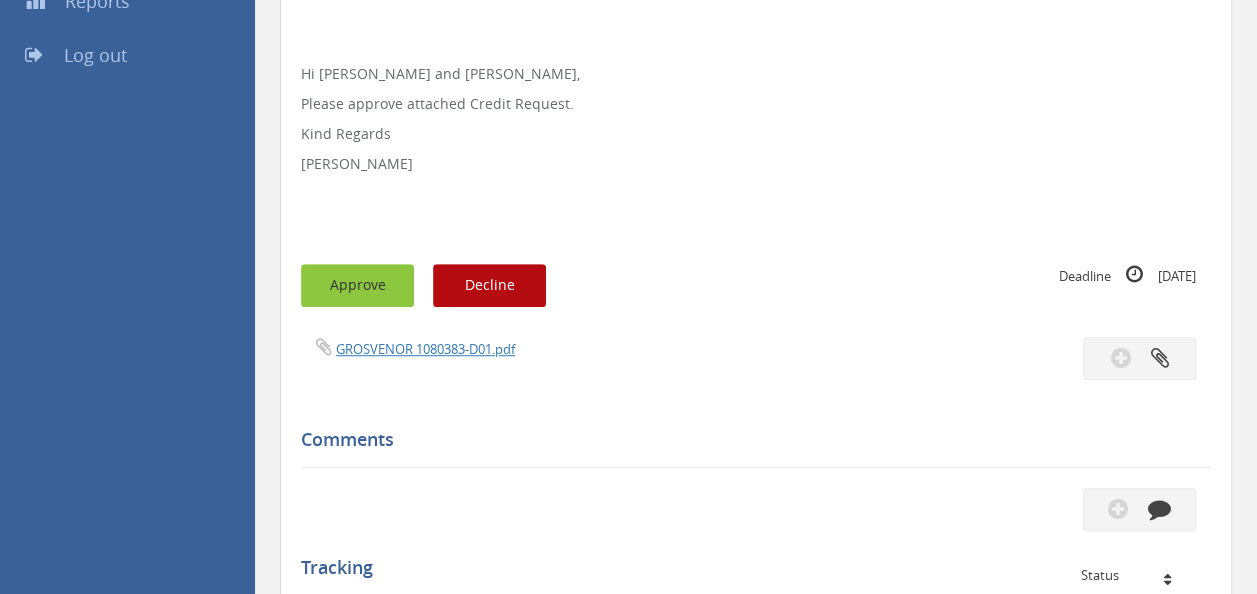 click on "Approve" at bounding box center [357, 285] 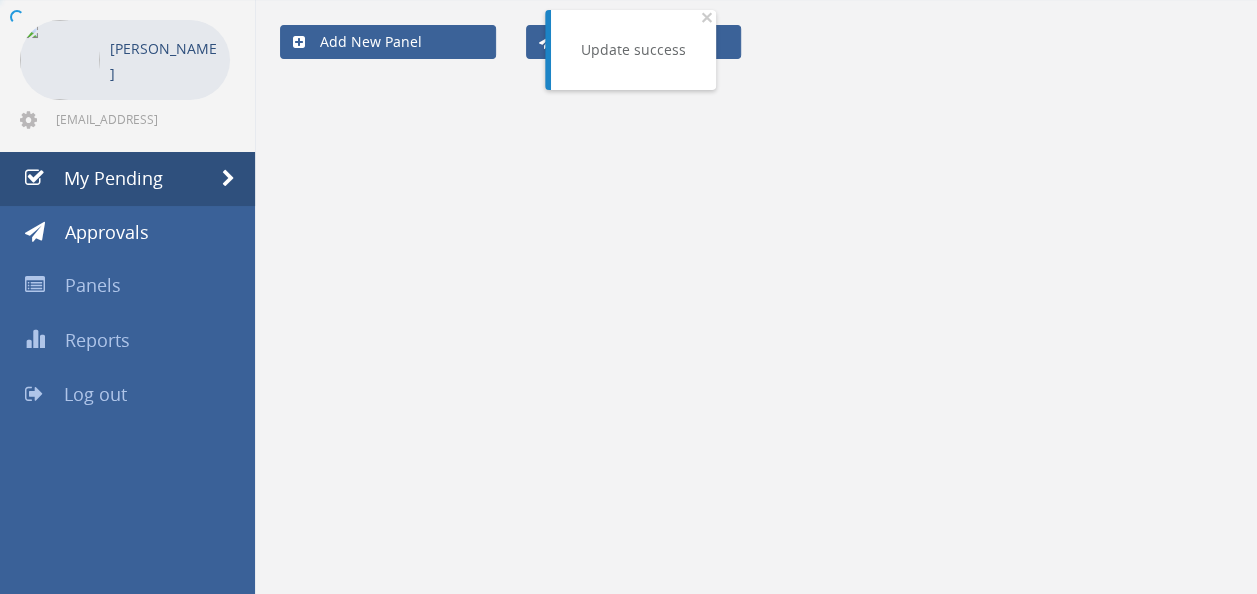 scroll, scrollTop: 80, scrollLeft: 0, axis: vertical 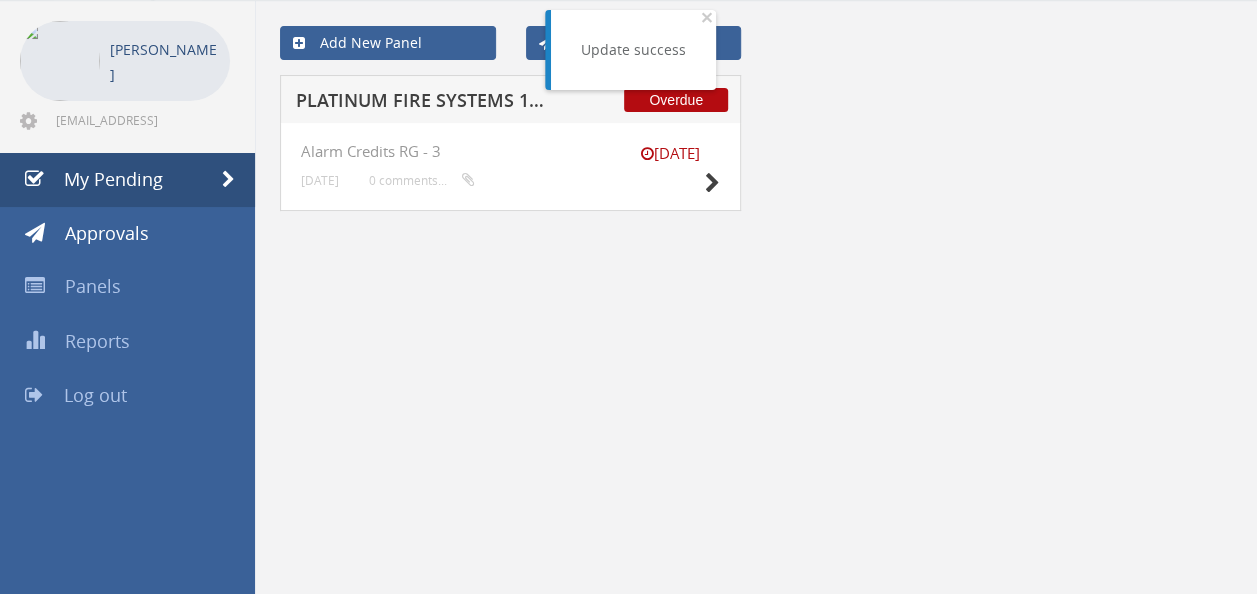 click on "PLATINUM FIRE SYSTEMS 1049575-D01 $3,430.49" at bounding box center (424, 103) 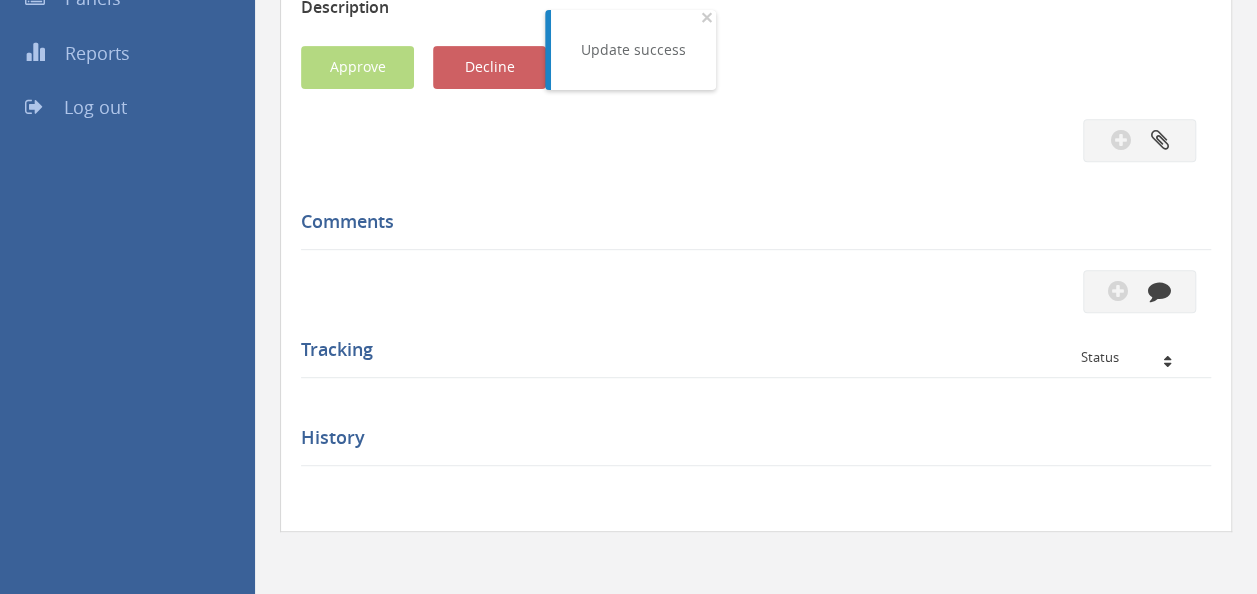 scroll, scrollTop: 420, scrollLeft: 0, axis: vertical 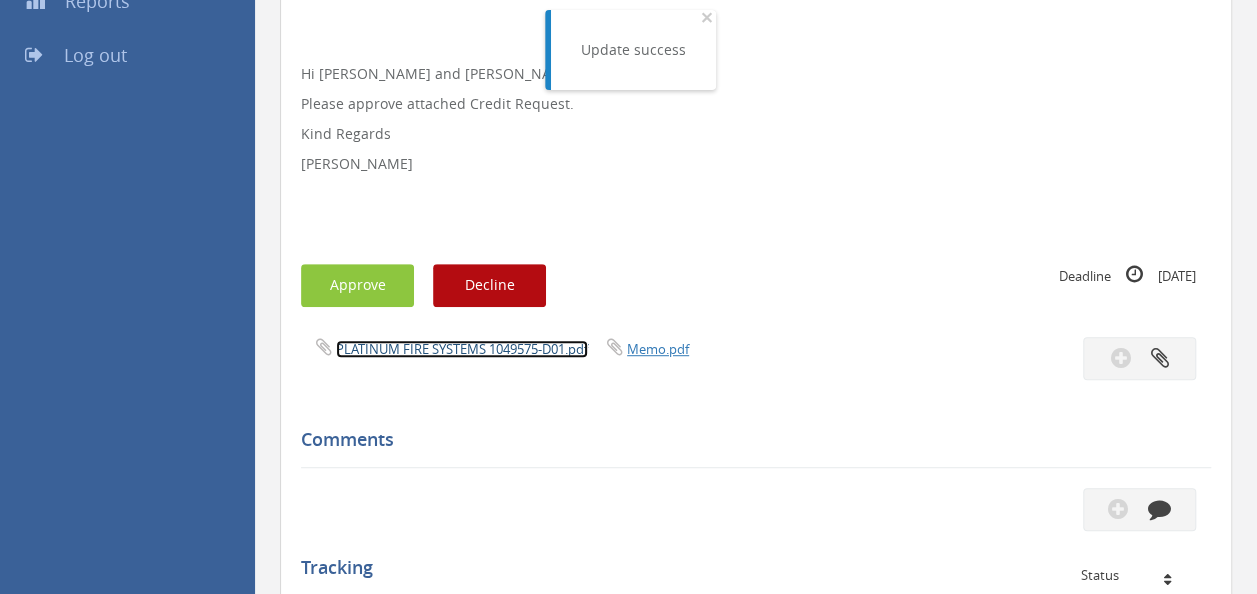 click on "PLATINUM FIRE SYSTEMS 1049575-D01.pdf" at bounding box center (462, 349) 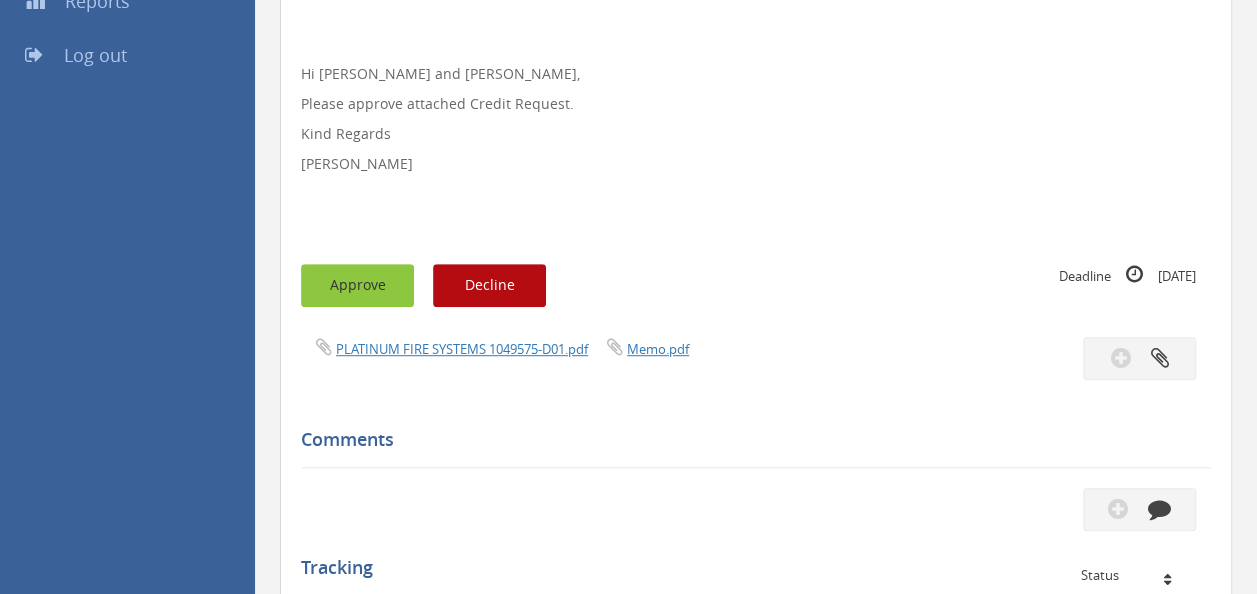 click on "Approve" at bounding box center (357, 285) 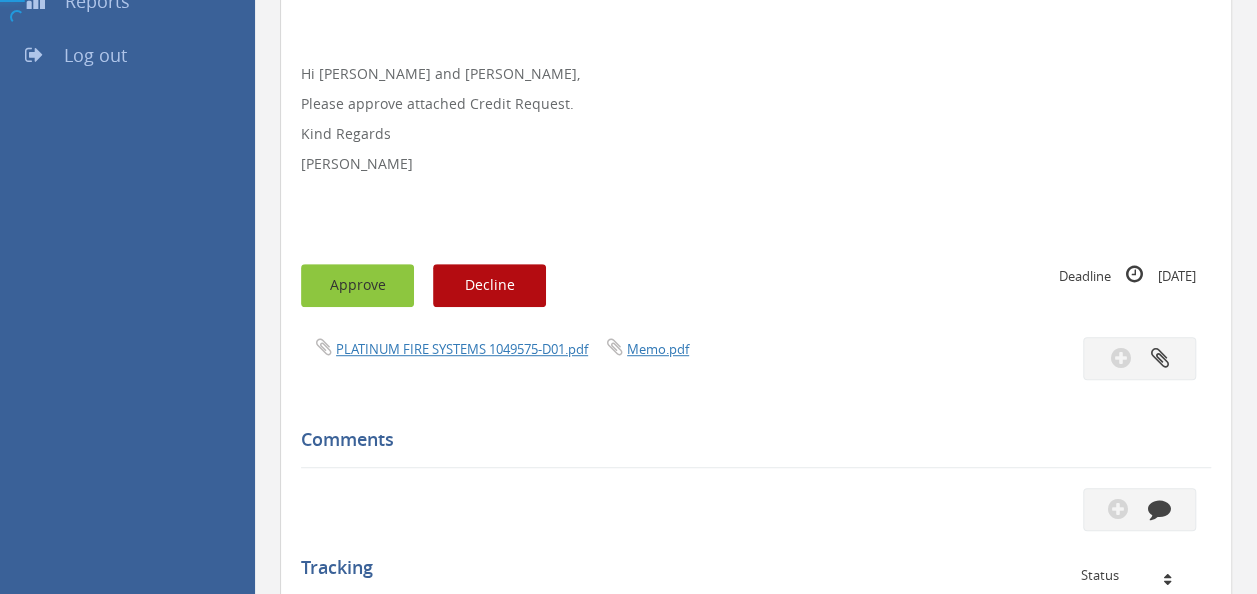 scroll, scrollTop: 80, scrollLeft: 0, axis: vertical 